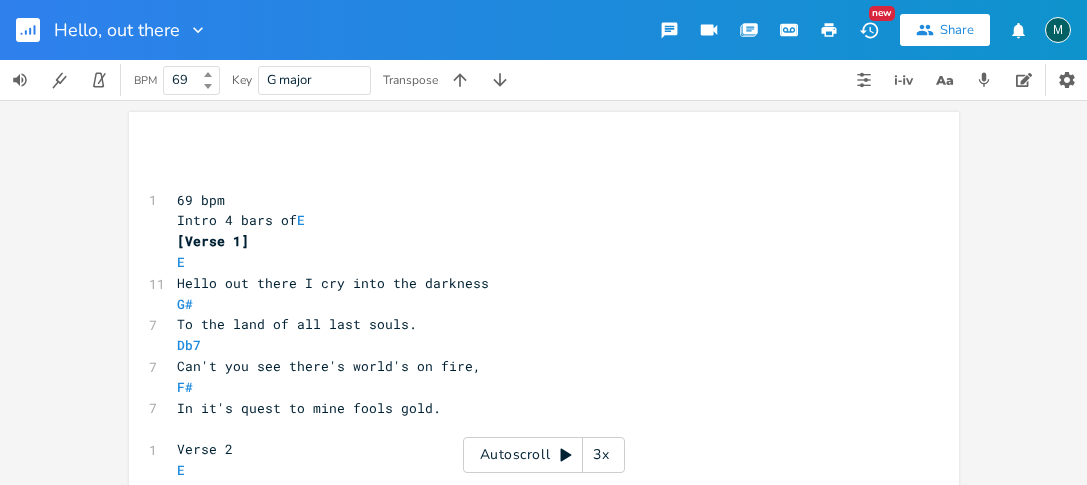 scroll, scrollTop: 0, scrollLeft: 0, axis: both 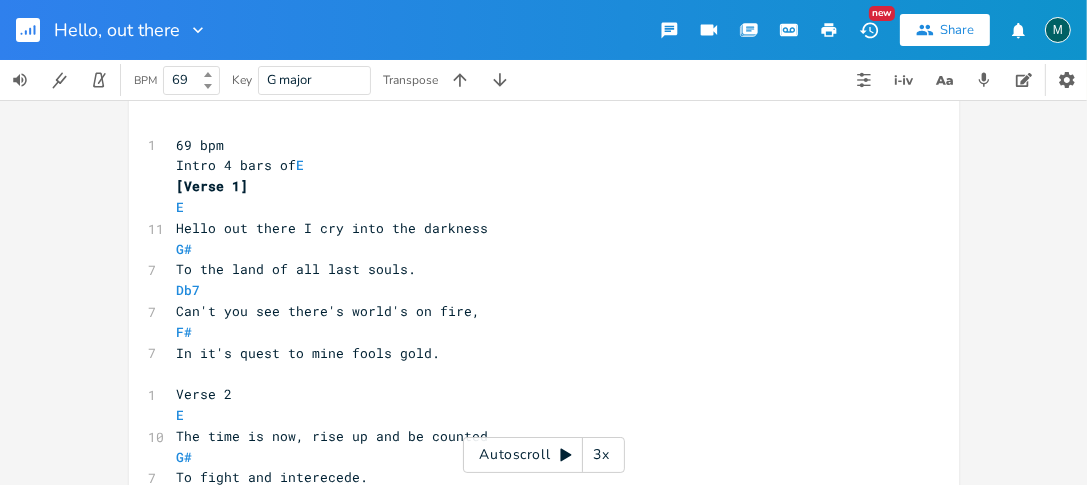 click on "Verse 2" at bounding box center (534, 394) 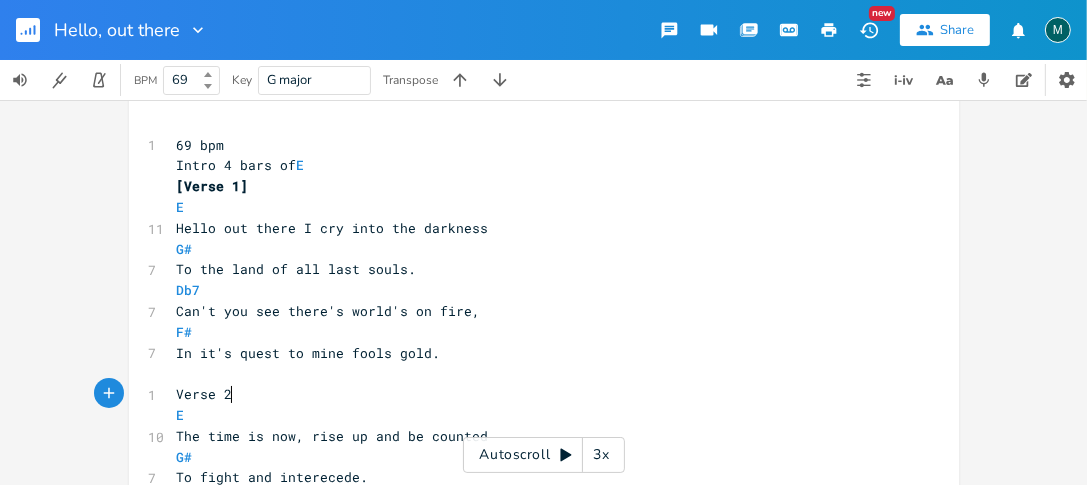 click on "Db7" at bounding box center (534, 290) 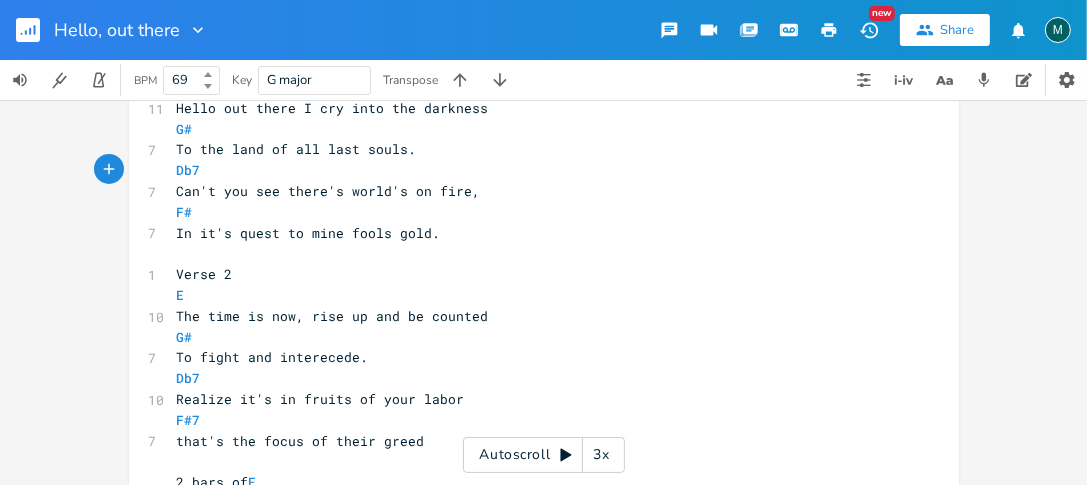 click on "To fight and interecede." at bounding box center [534, 357] 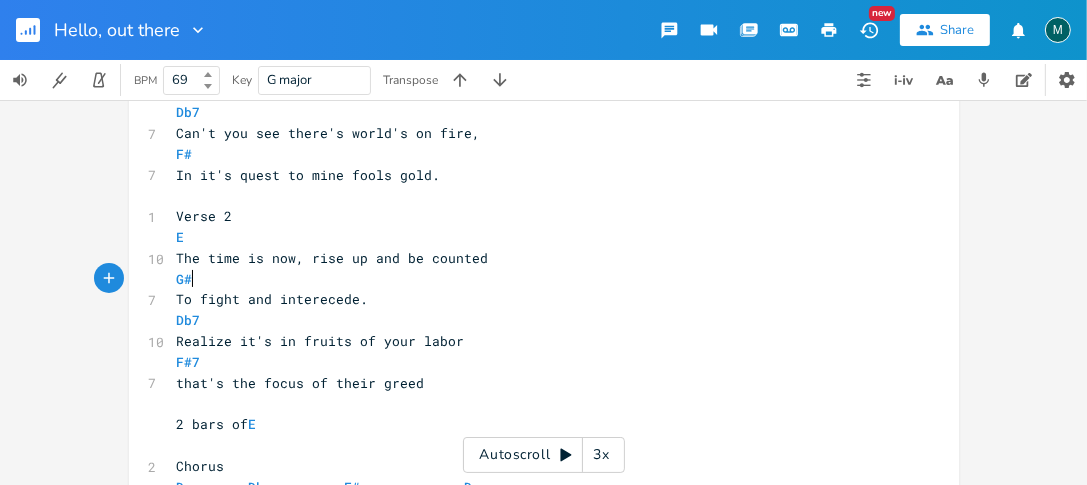 scroll, scrollTop: 246, scrollLeft: 0, axis: vertical 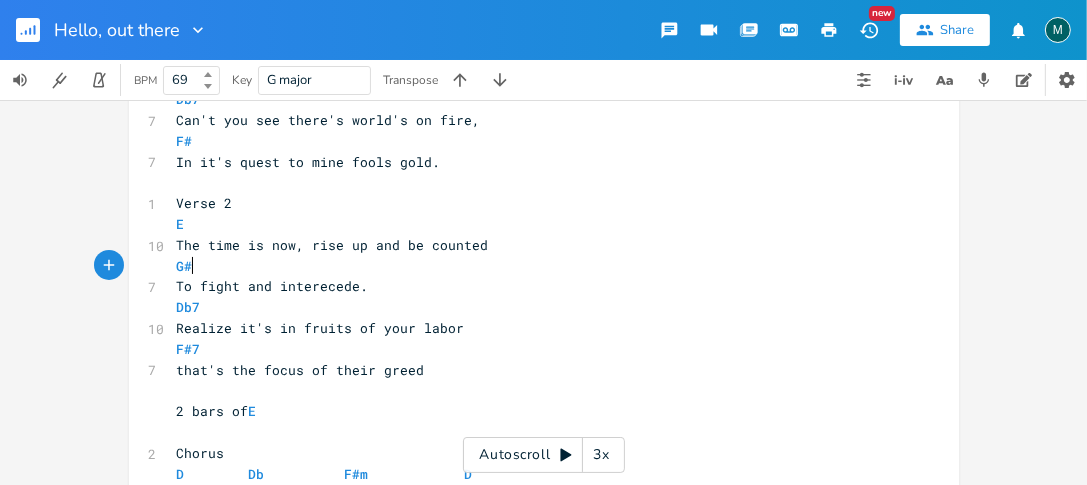 click on "Realize it's in fruits of your labor" at bounding box center (534, 328) 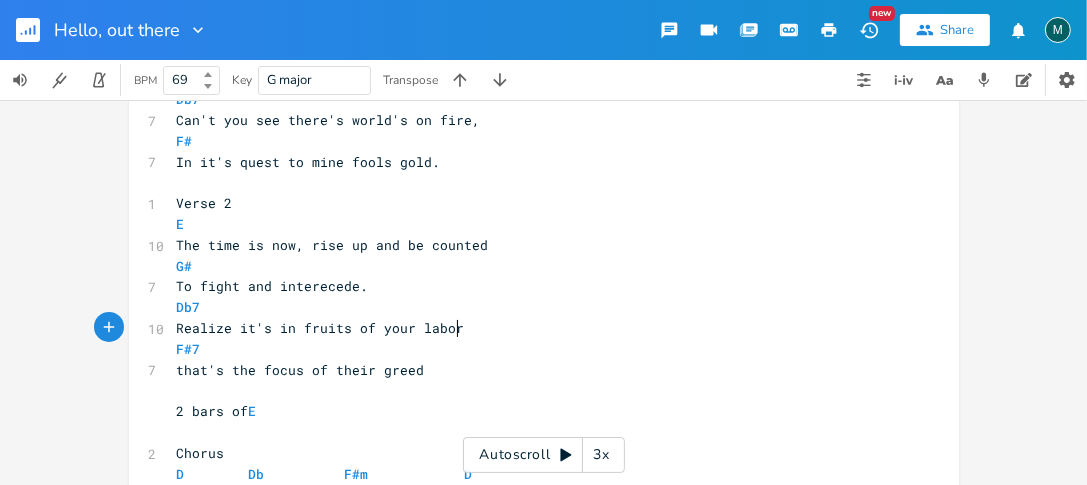 click on "​" at bounding box center [534, 432] 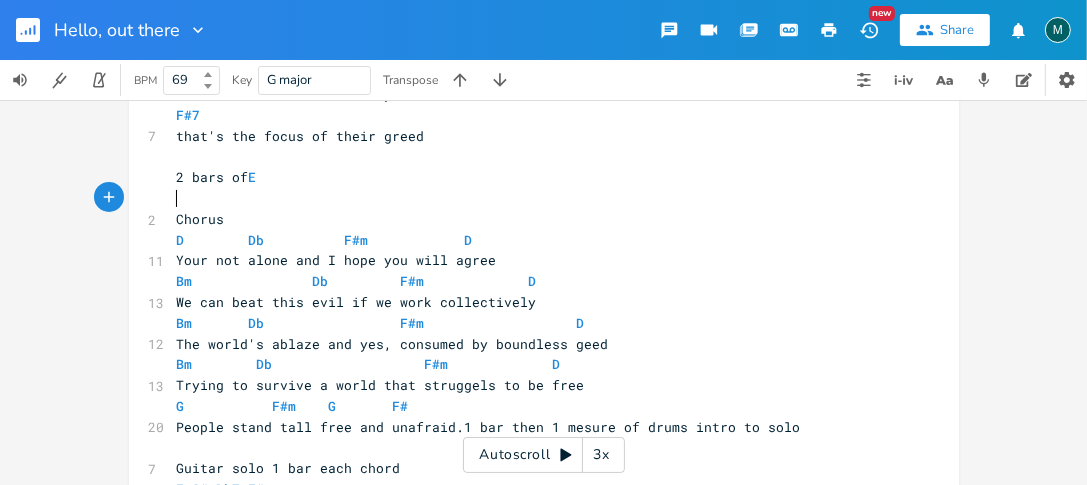 click on "Bm          Db                     F#m               D" at bounding box center (534, 364) 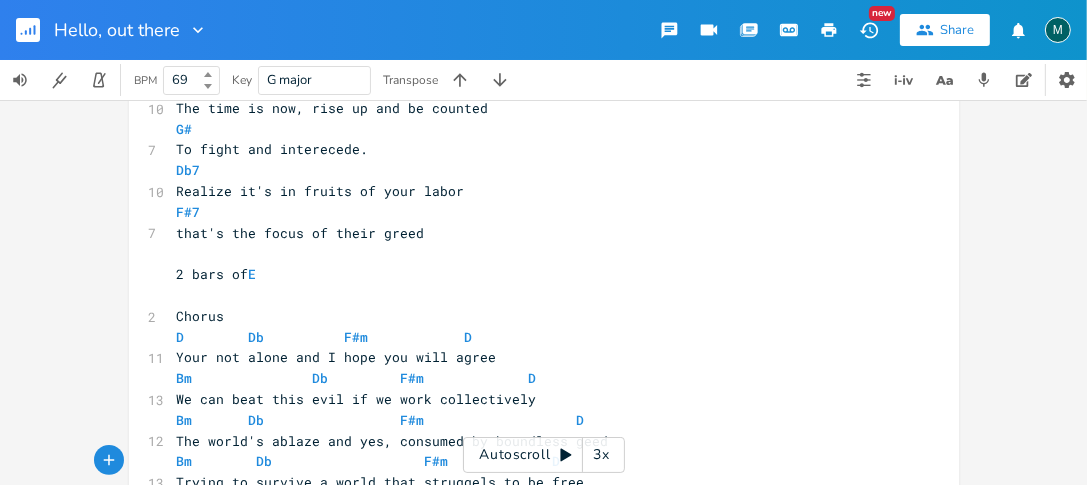 scroll, scrollTop: 400, scrollLeft: 0, axis: vertical 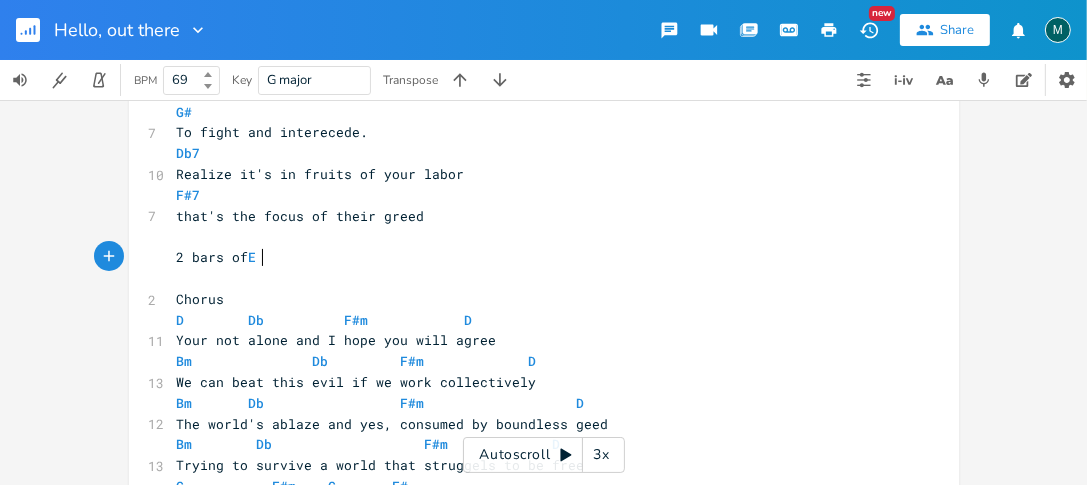 click on "2 bars of  E" at bounding box center (534, 257) 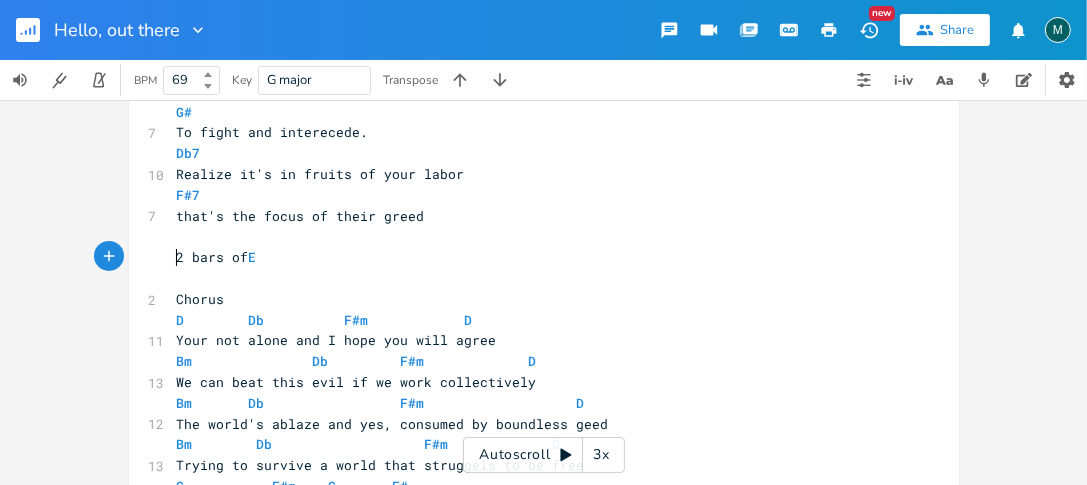 click on "2 bars of  E" at bounding box center (534, 257) 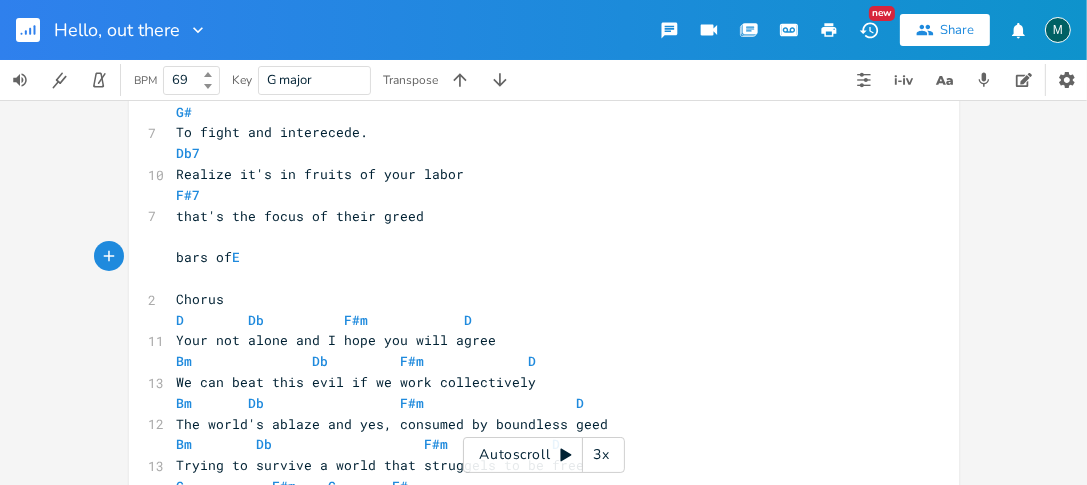 type on "1" 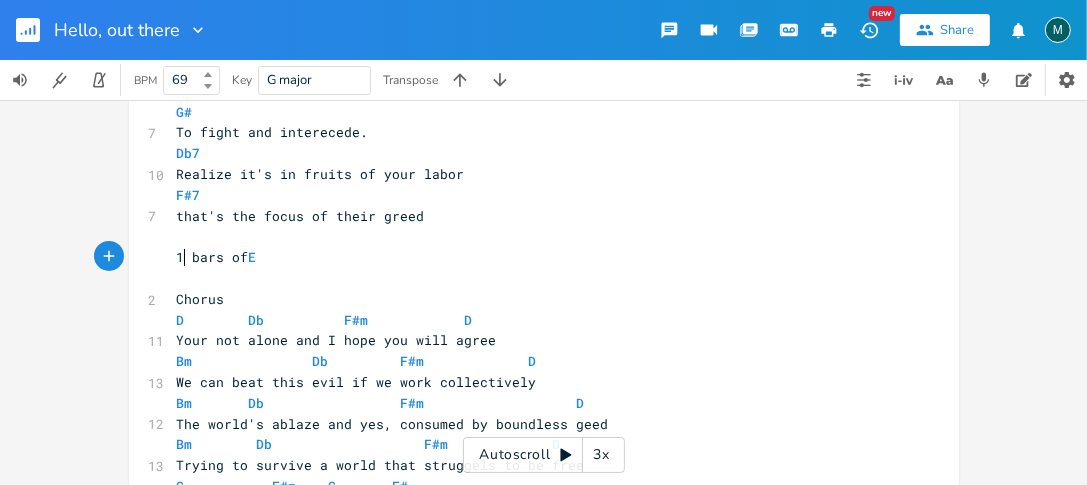 click on "1 bars of  E" at bounding box center (217, 257) 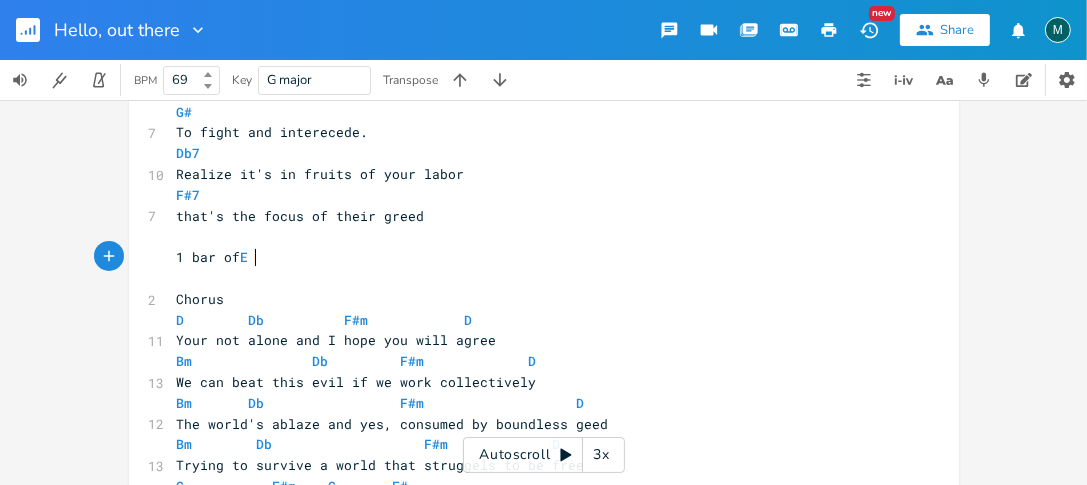 click on "1 bar of  E" at bounding box center [534, 257] 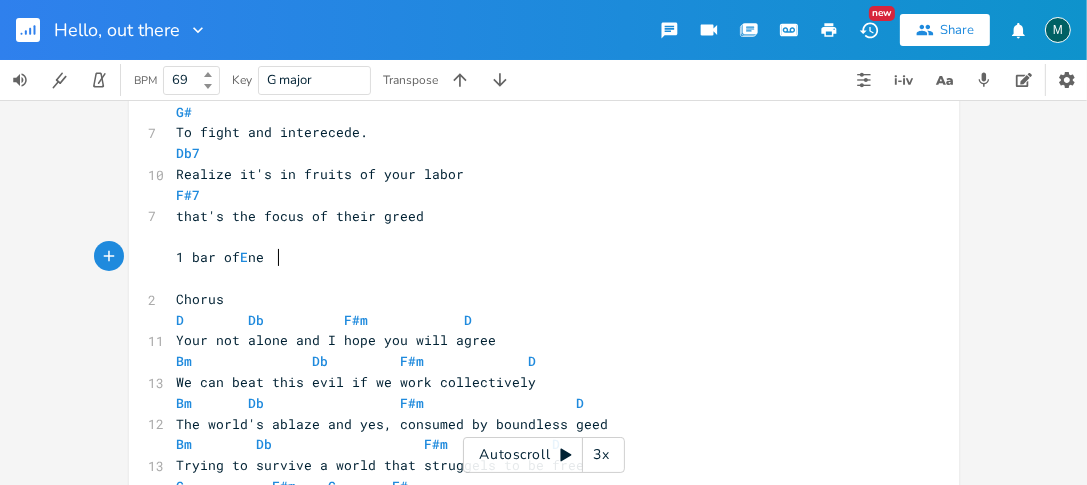 type on "nec" 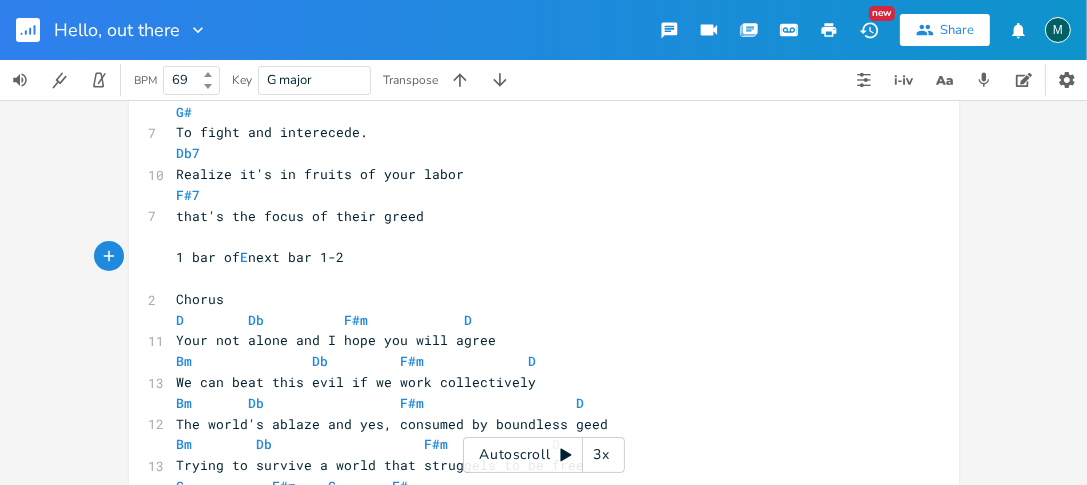 scroll, scrollTop: 0, scrollLeft: 63, axis: horizontal 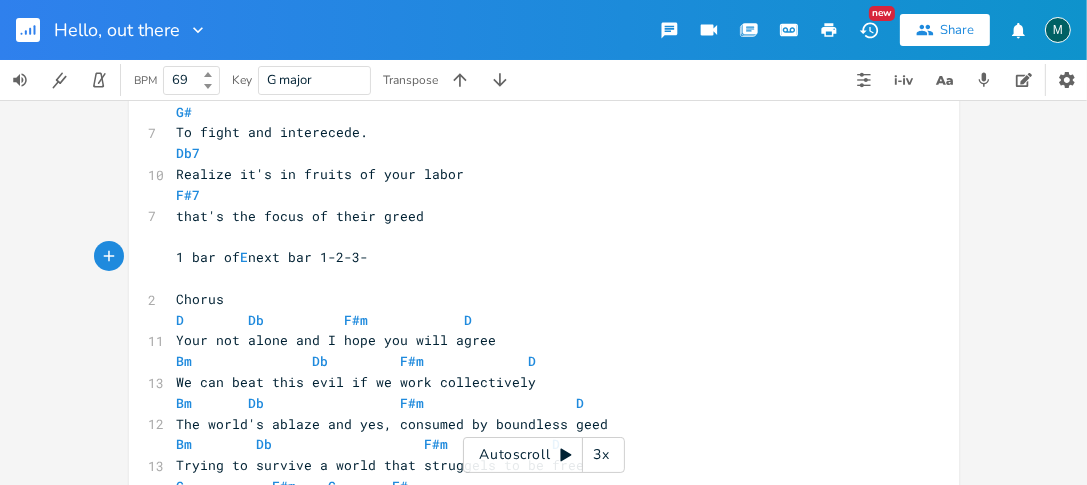 type on "xt bar 1-2-3-4" 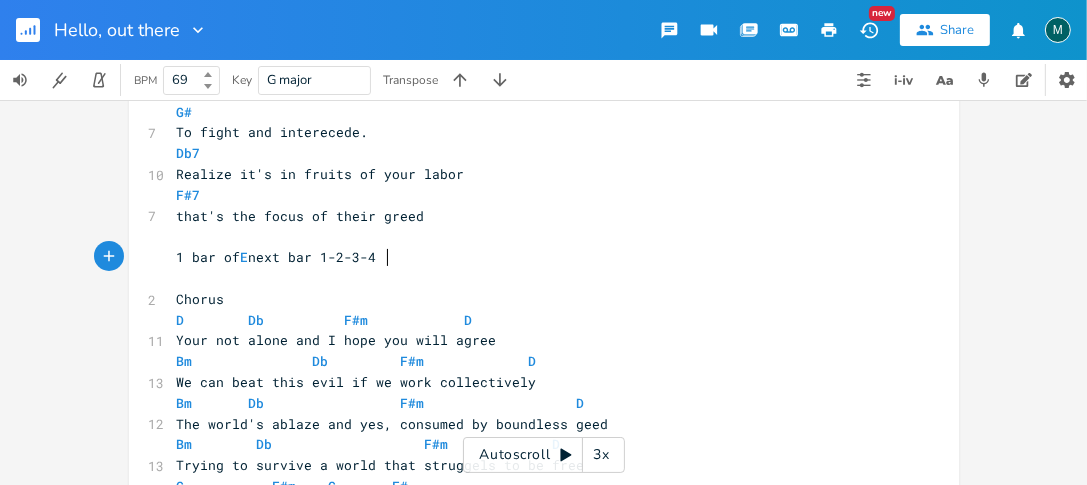 scroll, scrollTop: 0, scrollLeft: 85, axis: horizontal 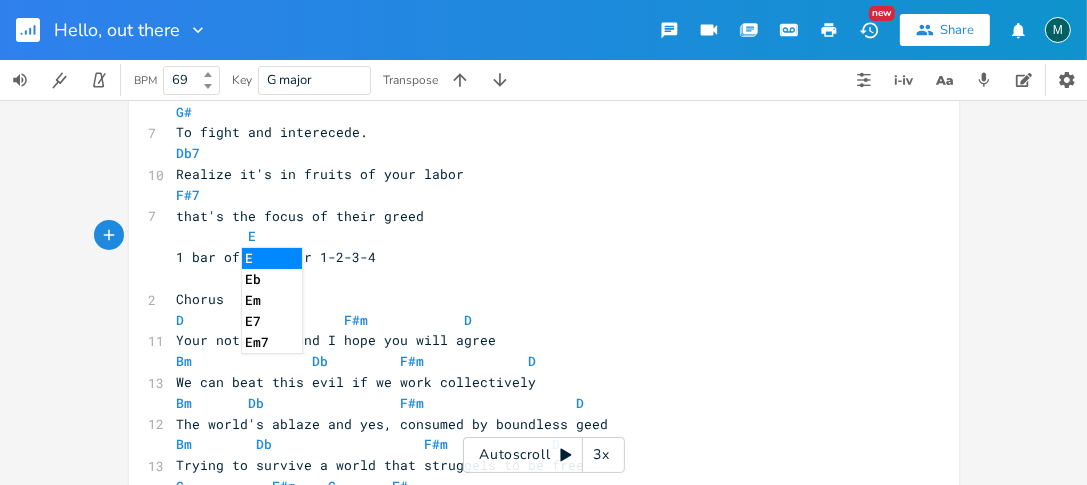 type on "Em" 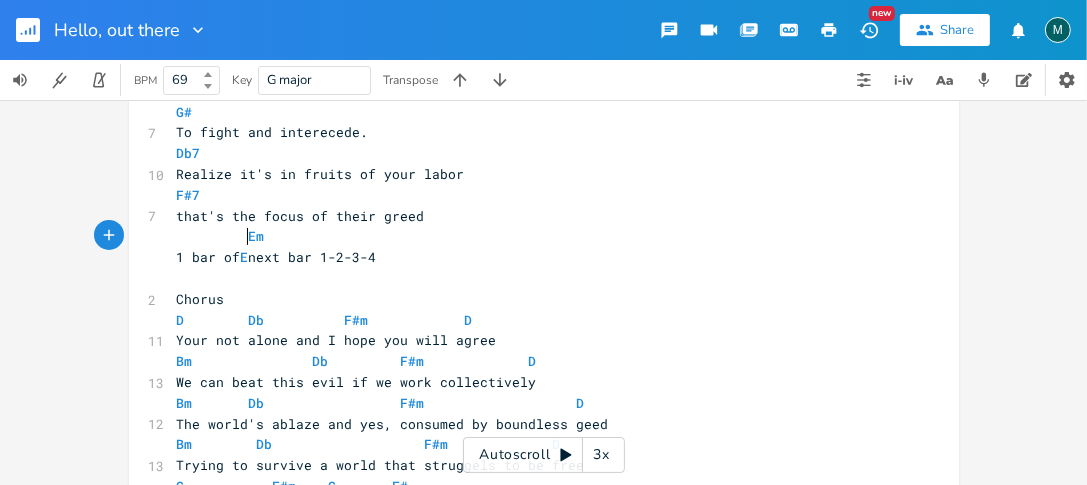 click on "Em" at bounding box center (233, 236) 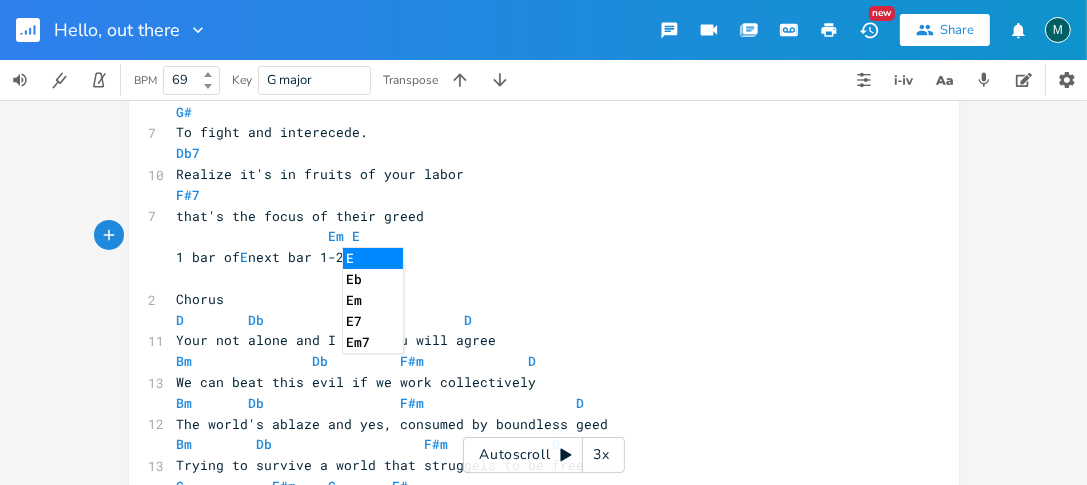 scroll, scrollTop: 0, scrollLeft: 14, axis: horizontal 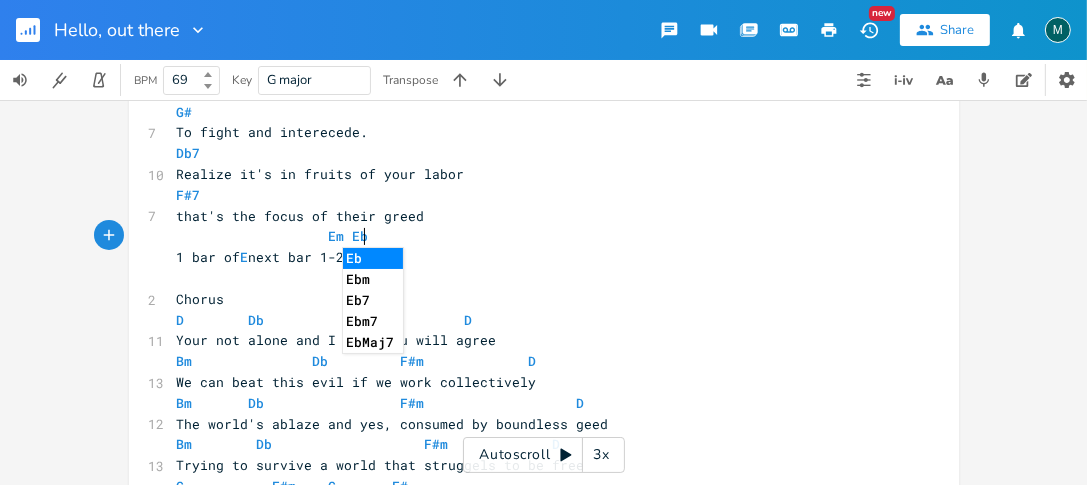 type on "Ebm" 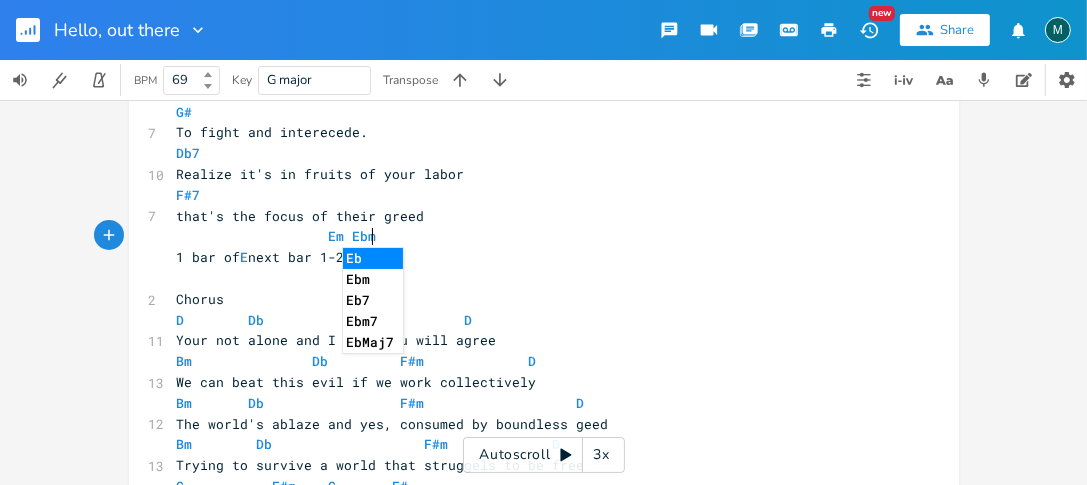 scroll, scrollTop: 0, scrollLeft: 25, axis: horizontal 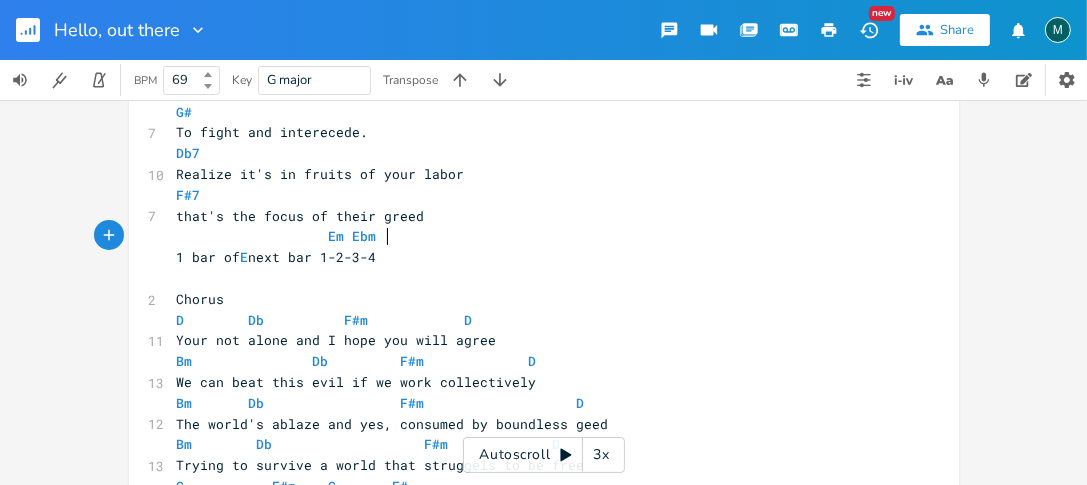click on "Em   Ebm" at bounding box center (534, 236) 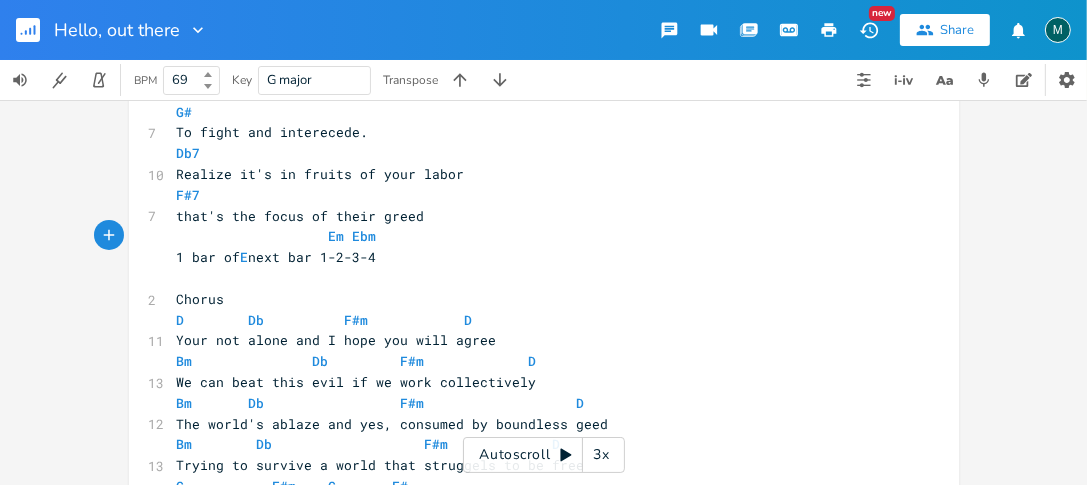 click on "Em   Ebm" at bounding box center (285, 236) 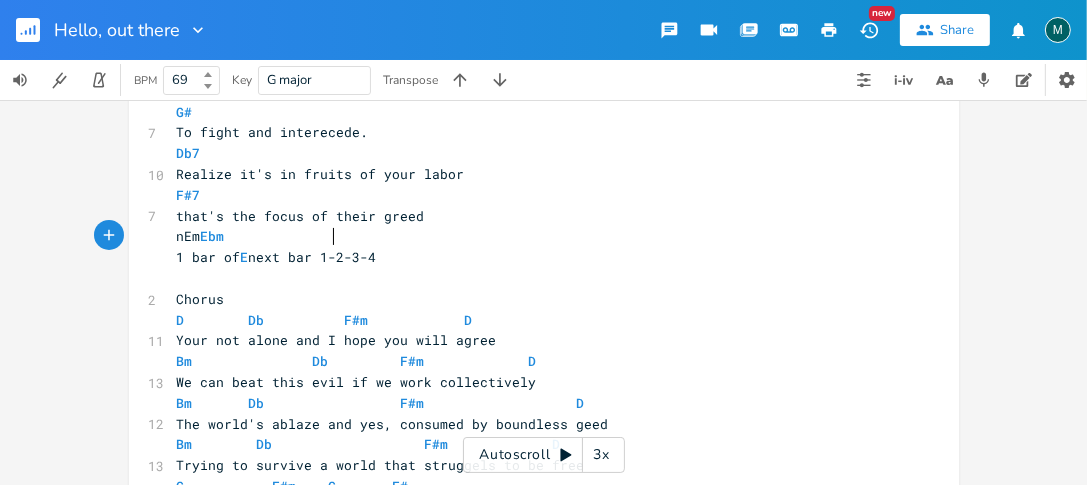 scroll, scrollTop: 0, scrollLeft: 7, axis: horizontal 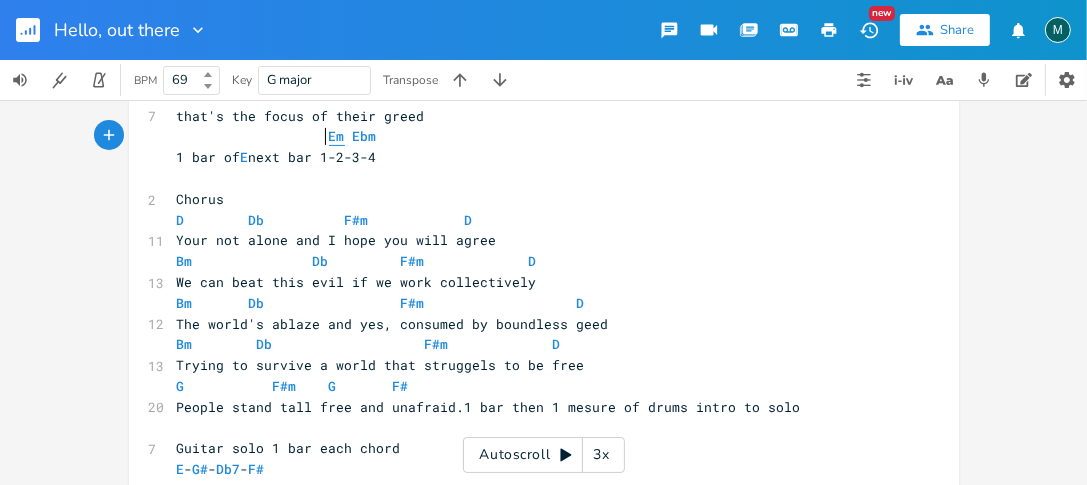 click on "Em" at bounding box center [337, 136] 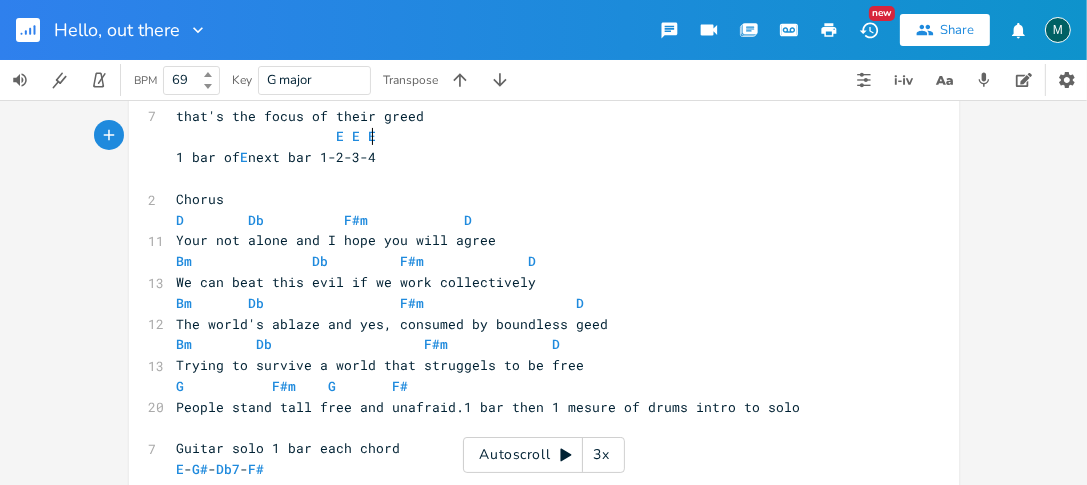 scroll, scrollTop: 0, scrollLeft: 6, axis: horizontal 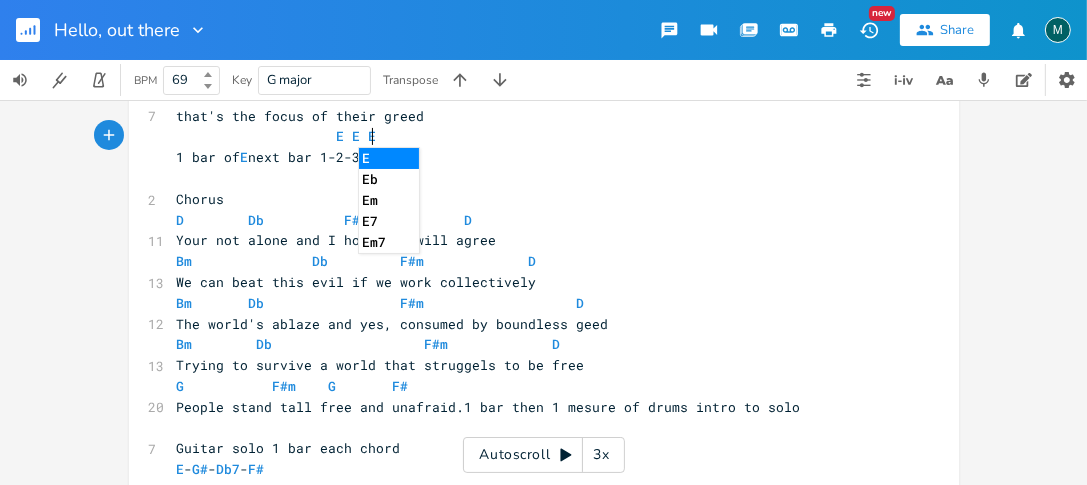 type on "Em" 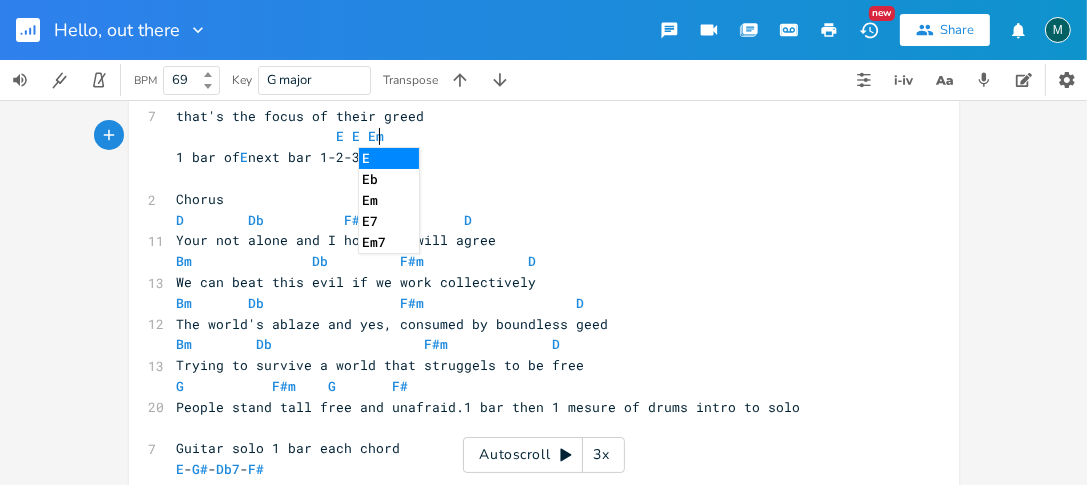 scroll, scrollTop: 0, scrollLeft: 17, axis: horizontal 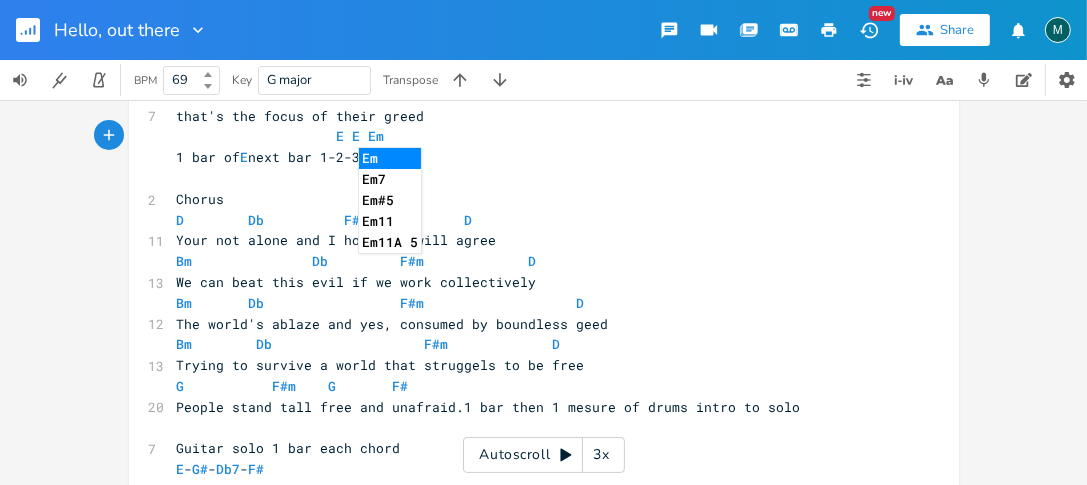 click on "​" at bounding box center [534, 178] 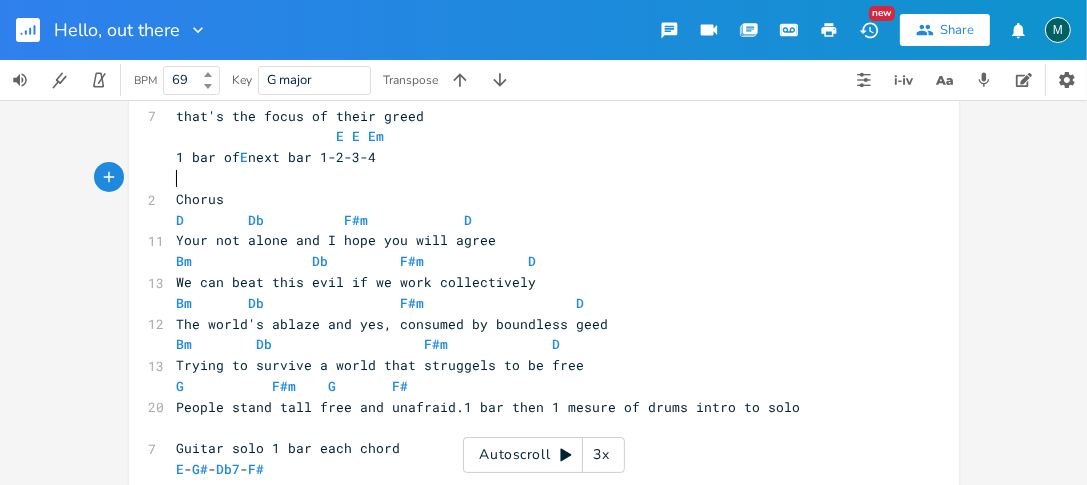 click on "1 bar of  E  next bar 1-2-3-4" at bounding box center [277, 157] 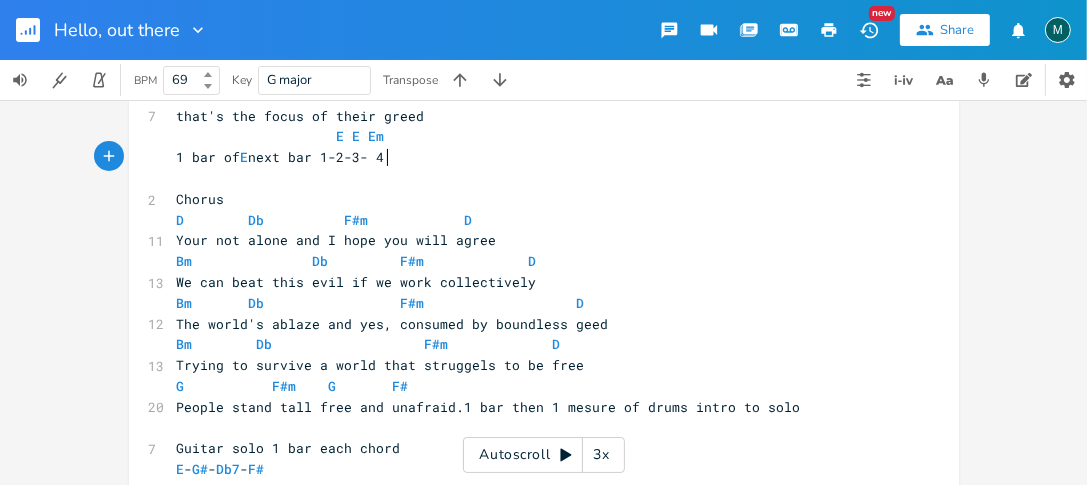 scroll, scrollTop: 0, scrollLeft: 3, axis: horizontal 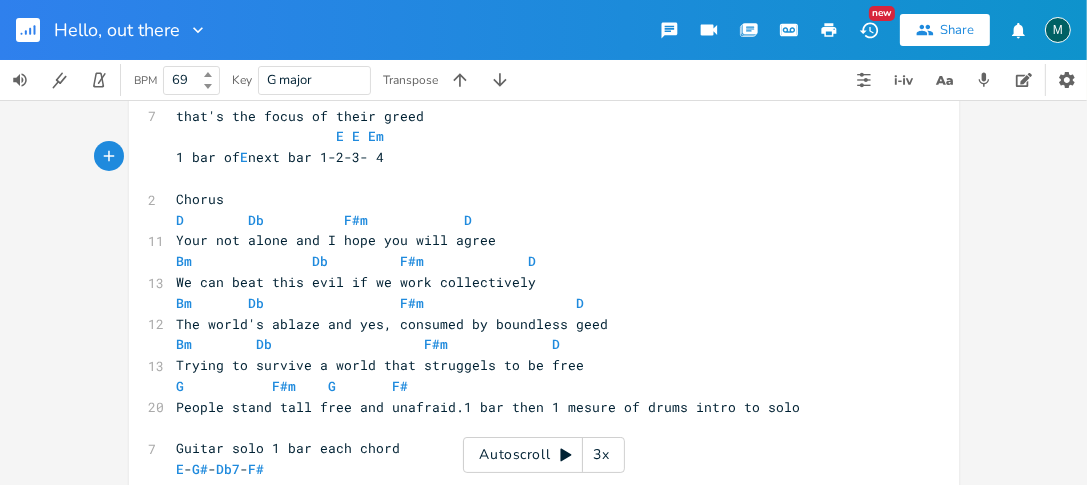 click on "E   E   Em" at bounding box center [534, 136] 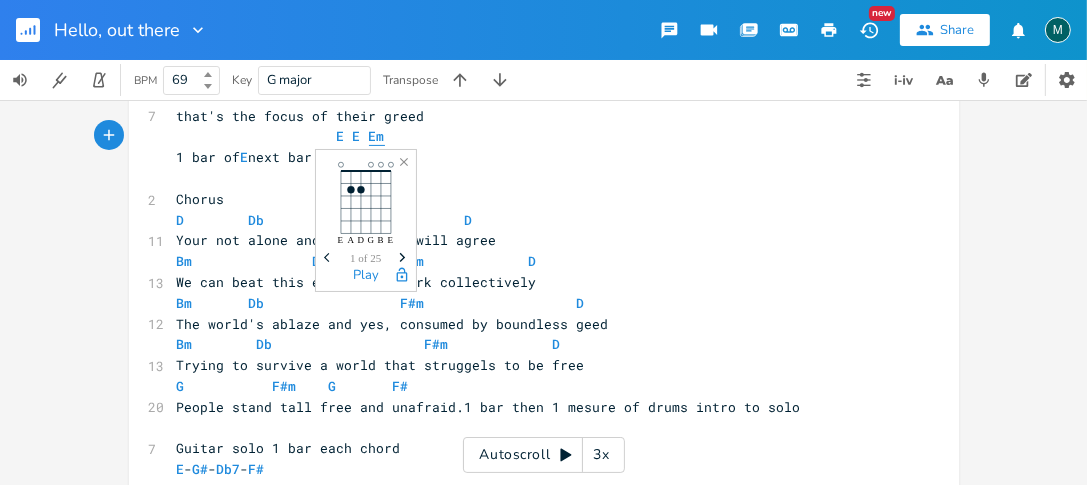 click on "Em" at bounding box center (377, 136) 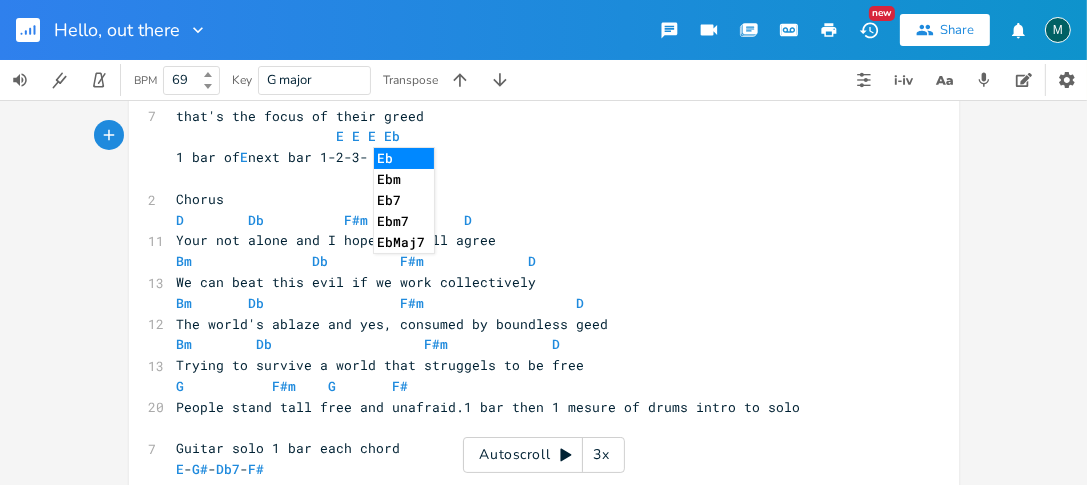 type on "Ebm" 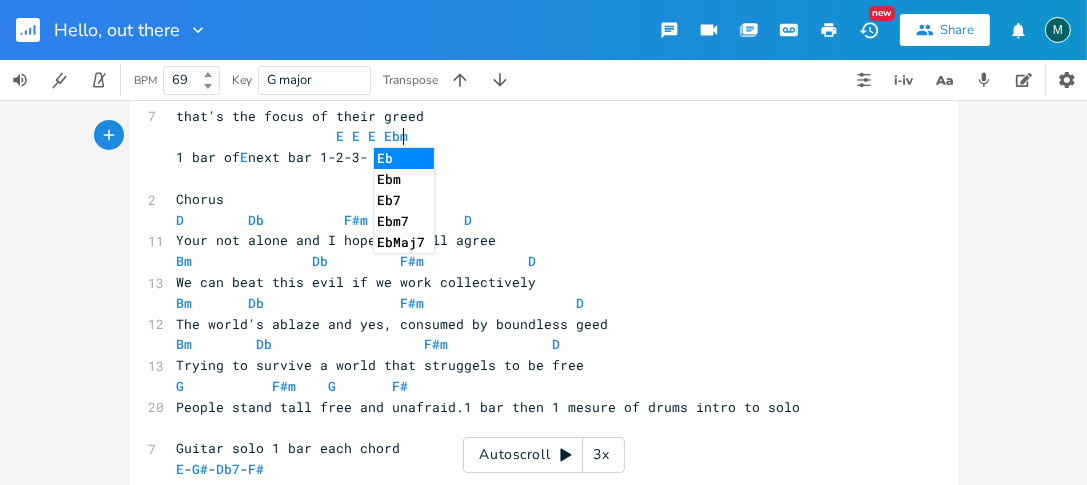 scroll, scrollTop: 0, scrollLeft: 28, axis: horizontal 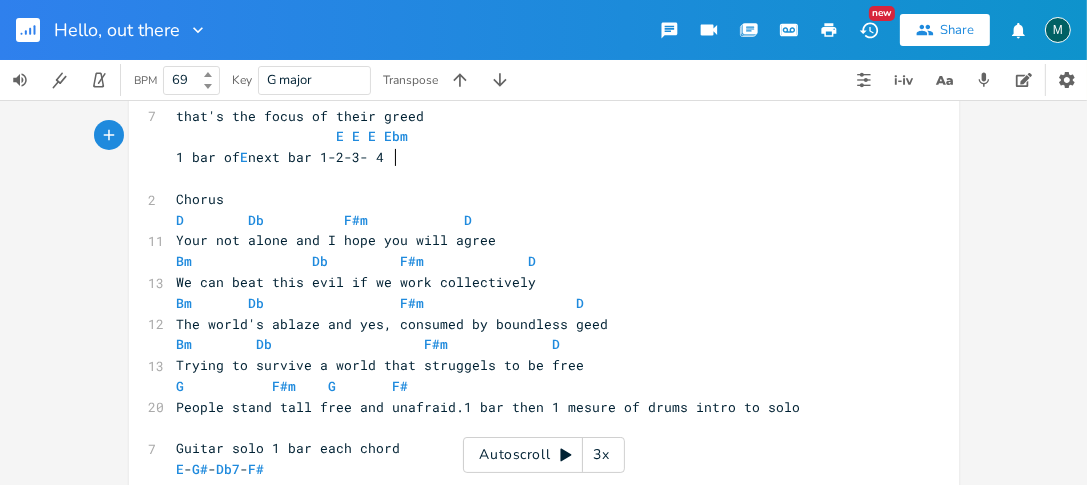 click on "1 bar of  E  next bar 1-2-3- 4" at bounding box center (534, 157) 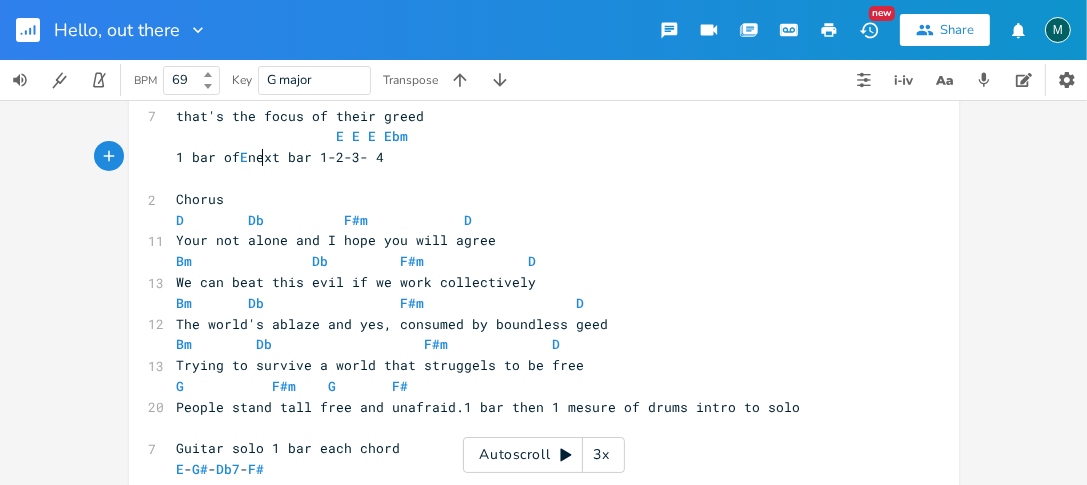 click on "1 bar of  E  next bar 1-2-3- 4" at bounding box center (281, 157) 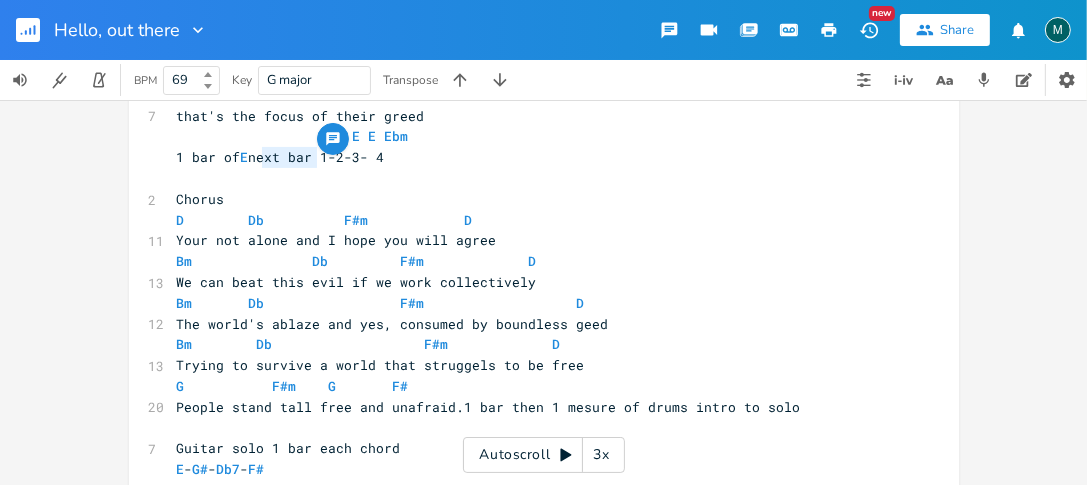 drag, startPoint x: 257, startPoint y: 156, endPoint x: 313, endPoint y: 158, distance: 56.0357 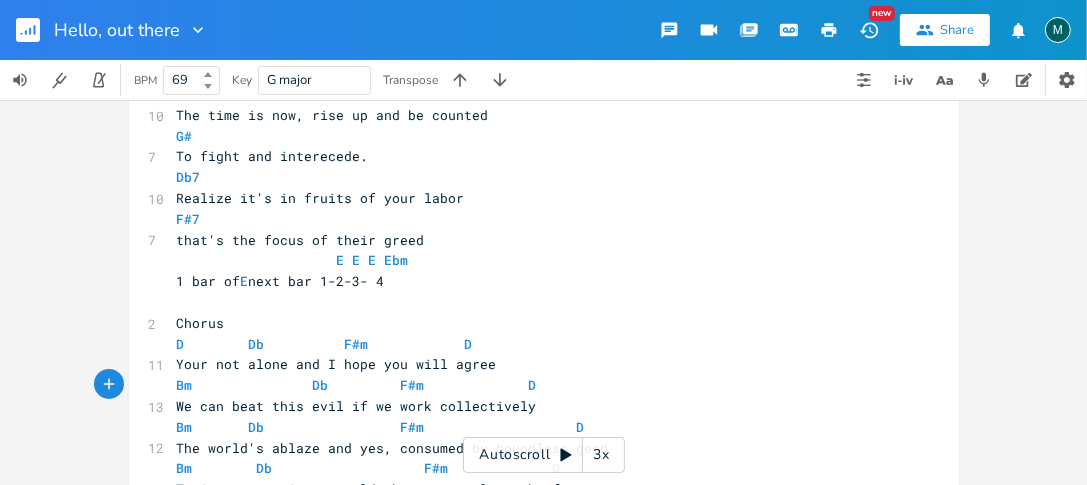 scroll, scrollTop: 400, scrollLeft: 0, axis: vertical 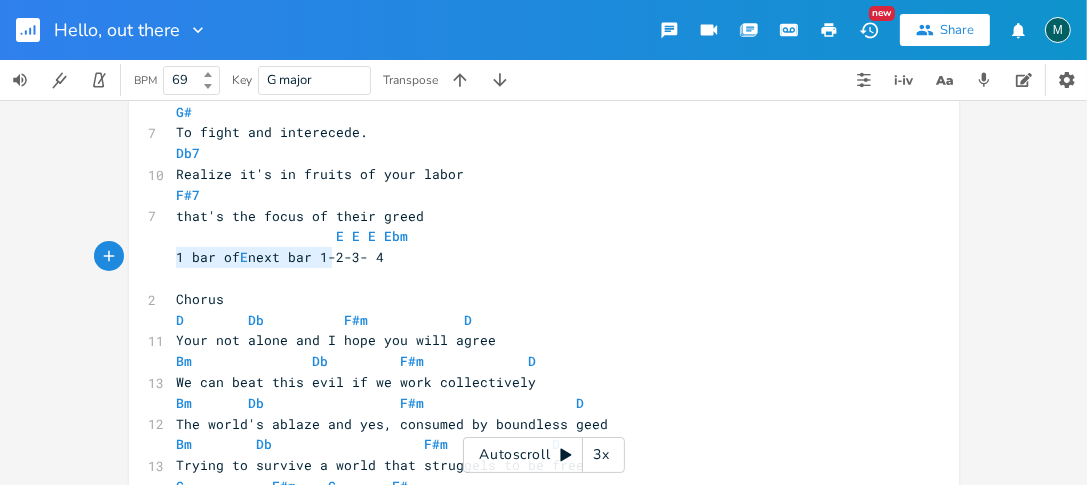 type on "1 bar of E next bar 1-2-3- 4" 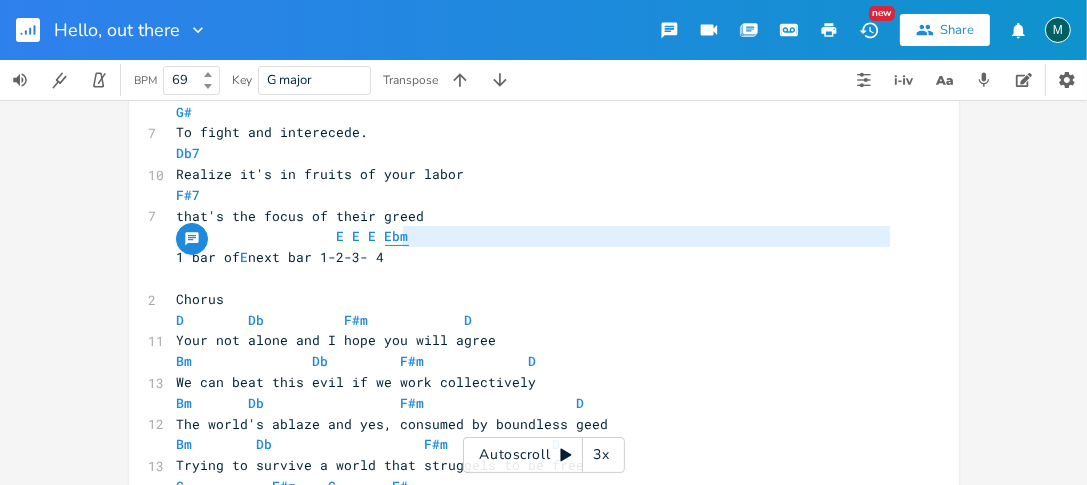 type on "Ebm" 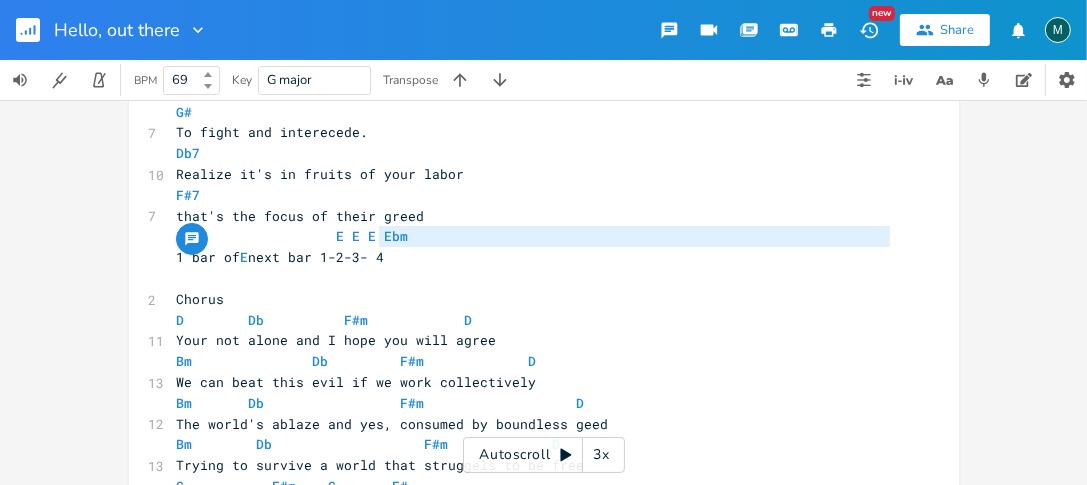drag, startPoint x: 168, startPoint y: 249, endPoint x: 371, endPoint y: 229, distance: 203.98285 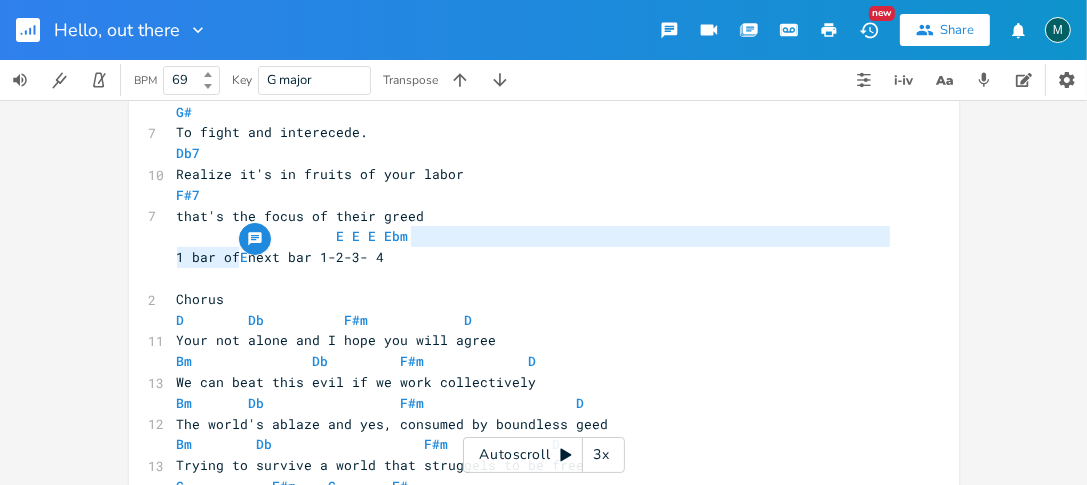 type on "1 bar of E next bar 1-2-3- 4" 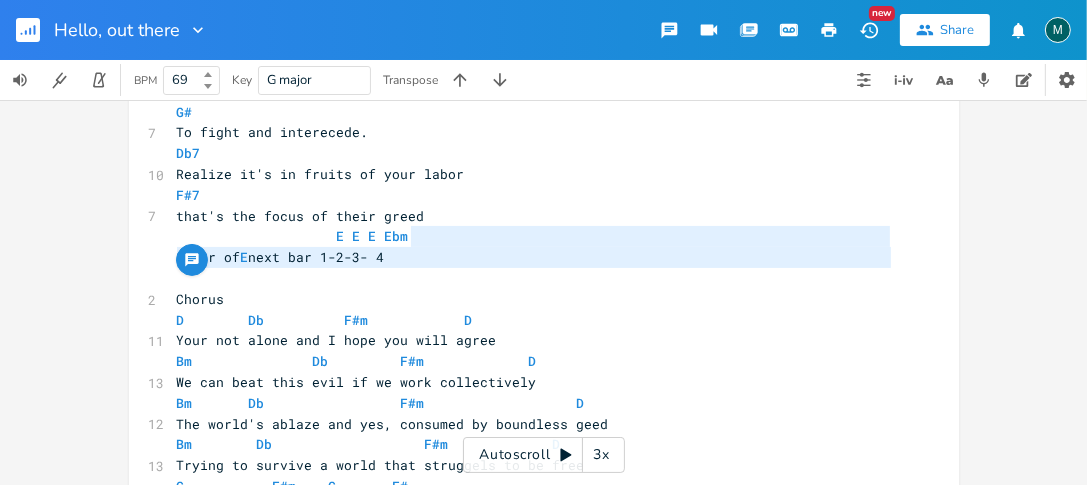 click on "Your not alone and I hope you will agree" at bounding box center [534, 340] 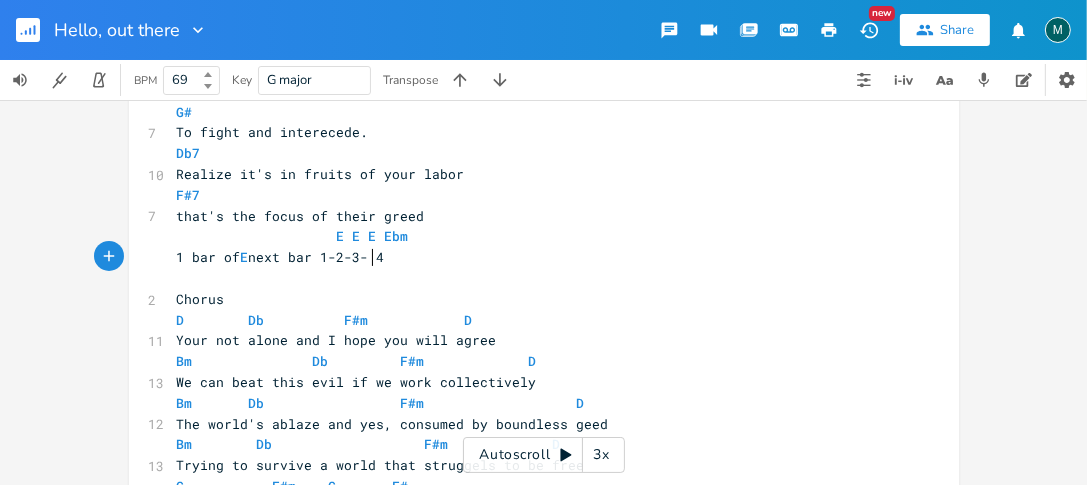 click on "1 bar of  E  next bar 1-2-3- 4" at bounding box center [281, 257] 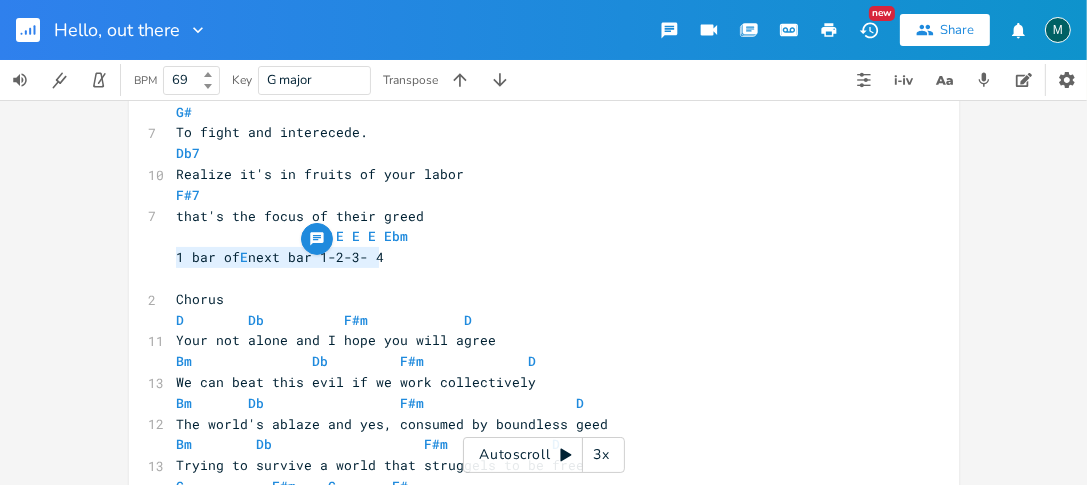 type on "1 bar of E next bar 1-2-3- 4" 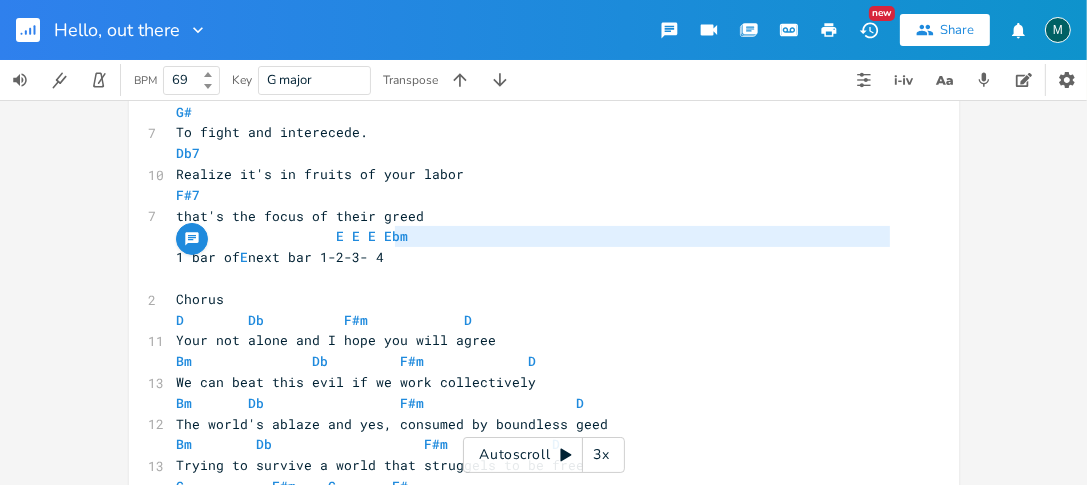 type on "E E E Ebm" 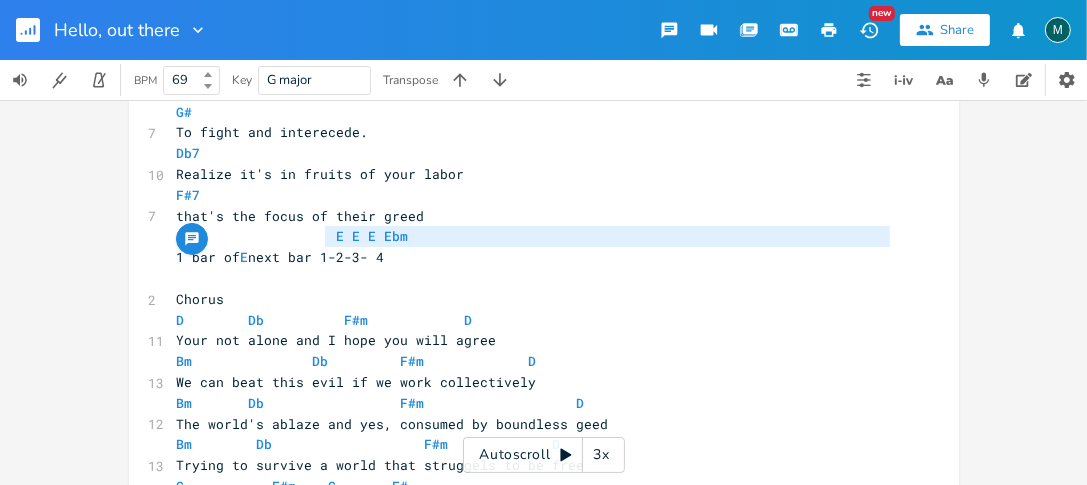 drag, startPoint x: 167, startPoint y: 252, endPoint x: 316, endPoint y: 235, distance: 149.96666 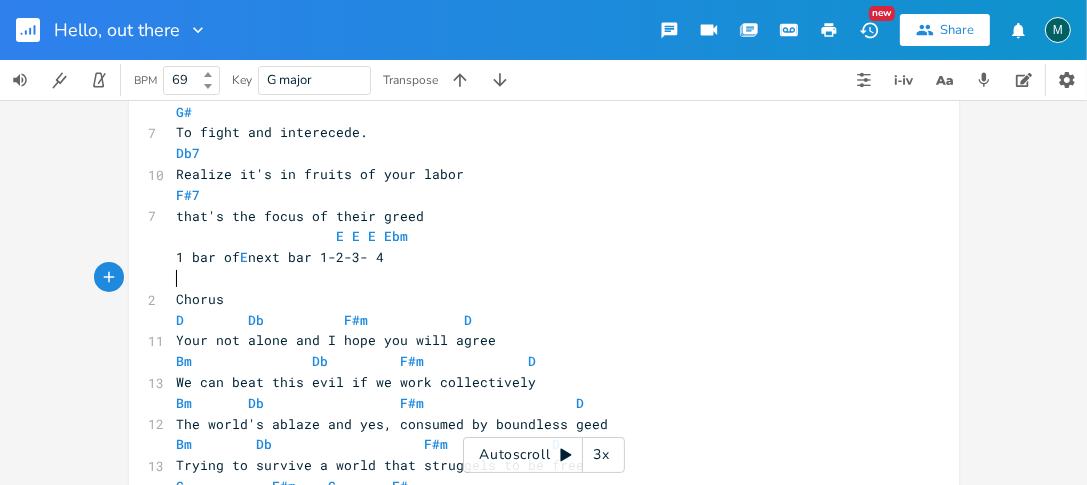 click on "​" at bounding box center (534, 278) 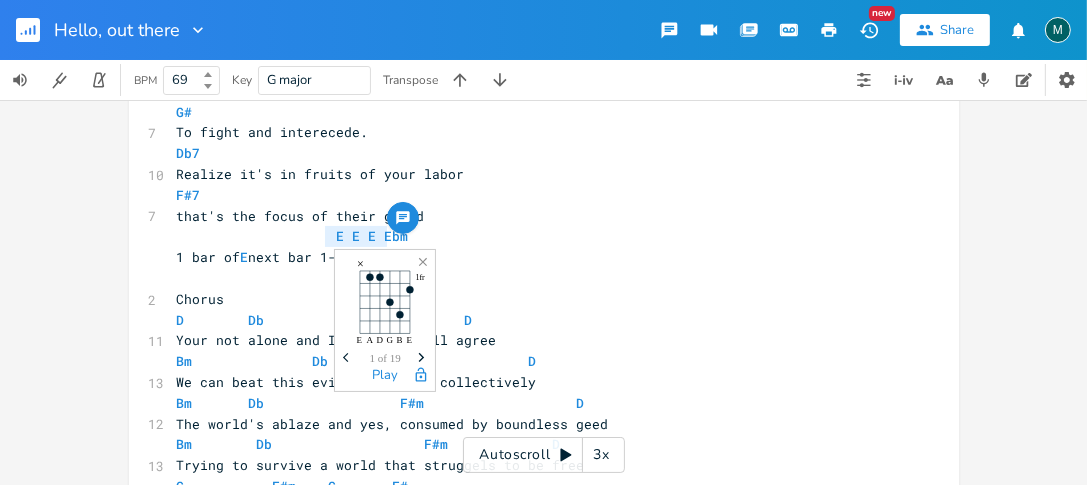 type on "E E E Ebm
1 bar of E next bar 1-2-3-" 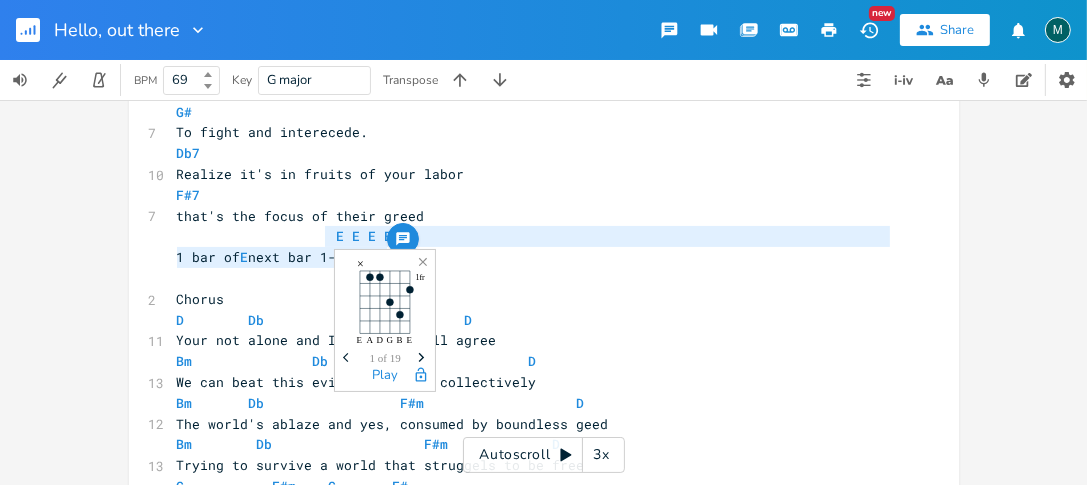 drag, startPoint x: 321, startPoint y: 236, endPoint x: 383, endPoint y: 255, distance: 64.84597 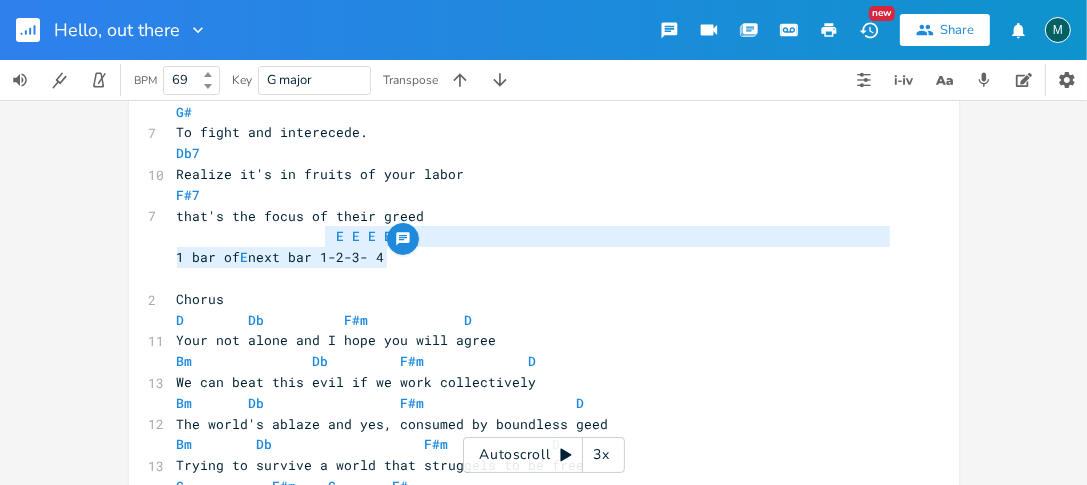 click on "E   E   E   Ebm" at bounding box center (534, 236) 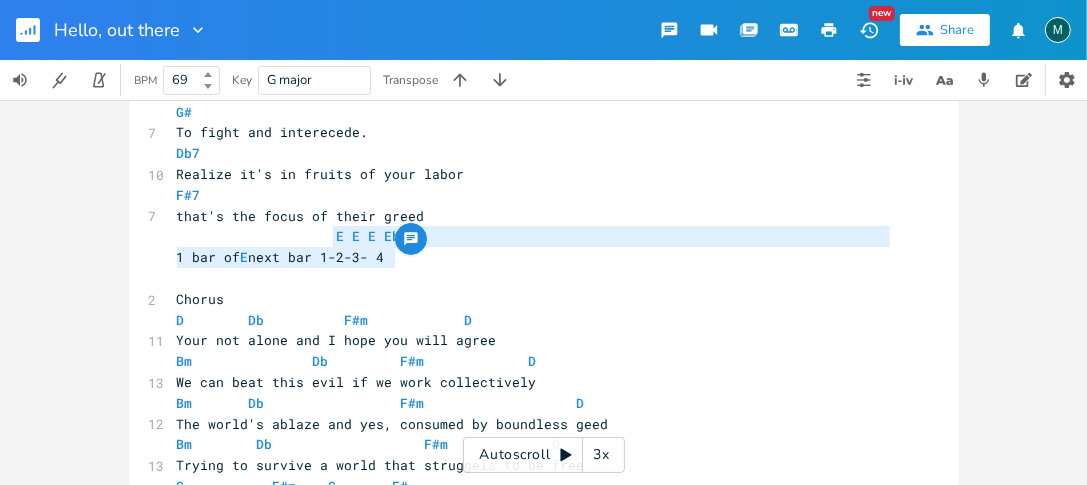 drag, startPoint x: 323, startPoint y: 234, endPoint x: 403, endPoint y: 255, distance: 82.710335 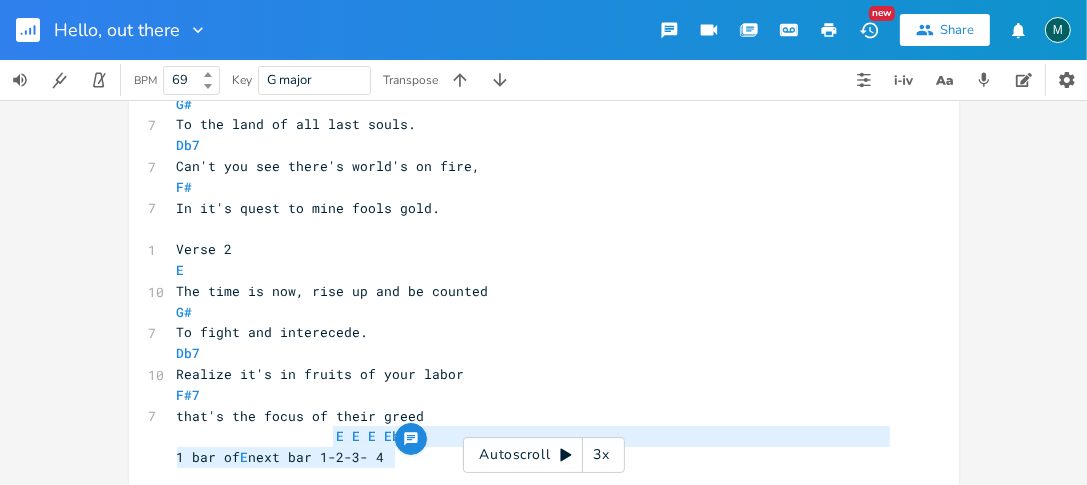scroll, scrollTop: 0, scrollLeft: 0, axis: both 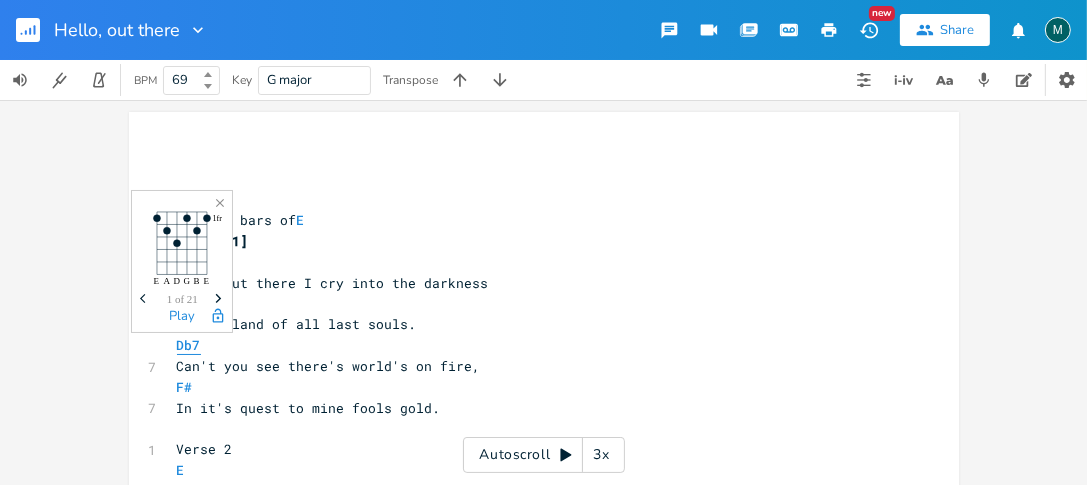 click at bounding box center [182, 336] 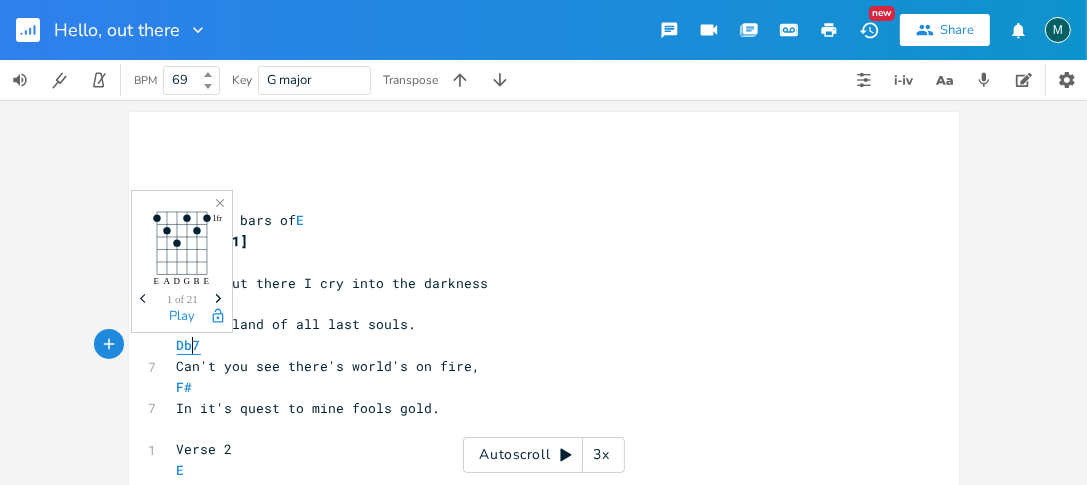 click on "Db7" at bounding box center [189, 345] 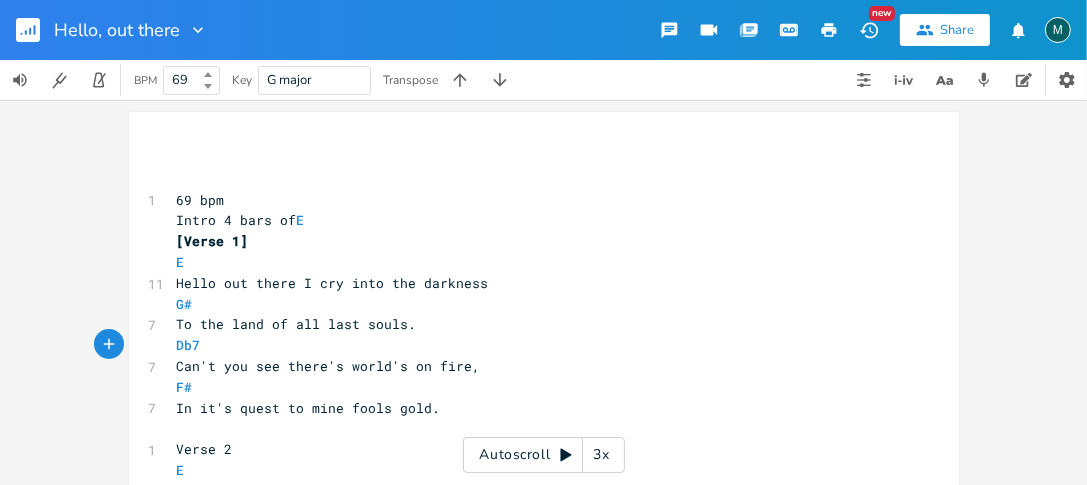 type on "n" 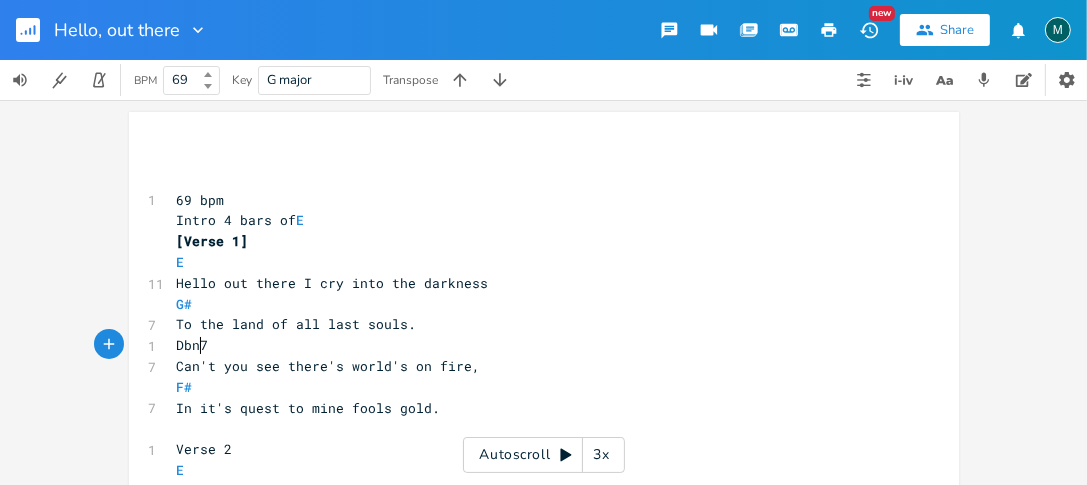 scroll, scrollTop: 0, scrollLeft: 7, axis: horizontal 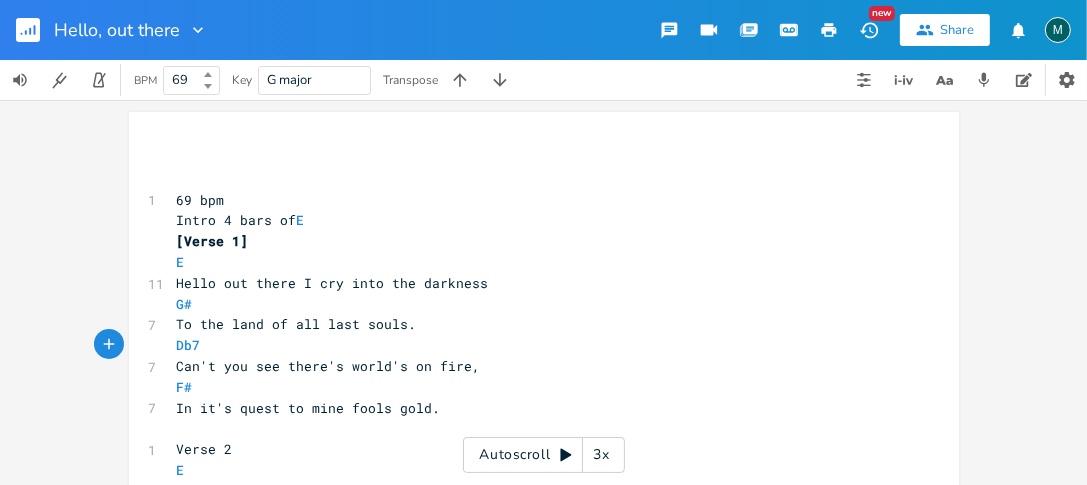 type on "m" 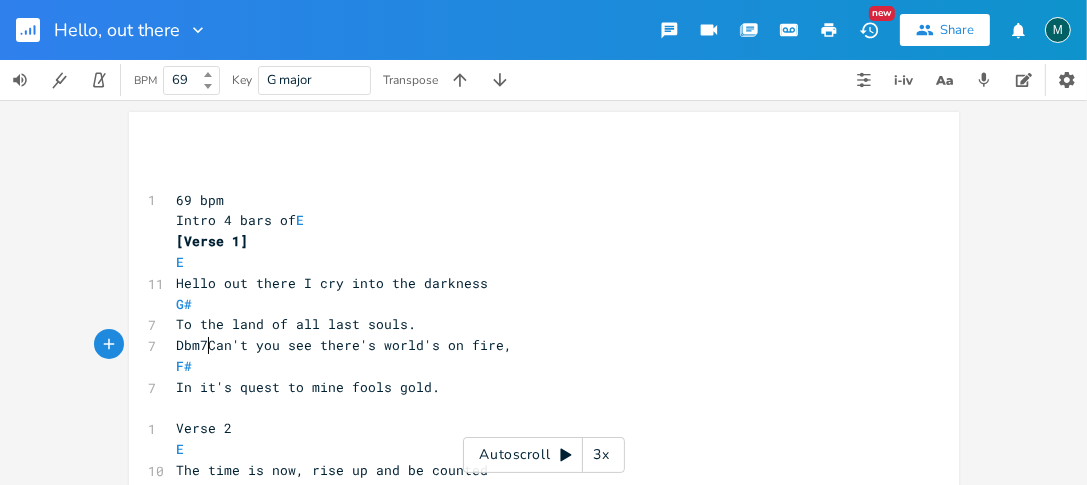 click on "Dbm7Can't you see there's world's on fire," at bounding box center [345, 345] 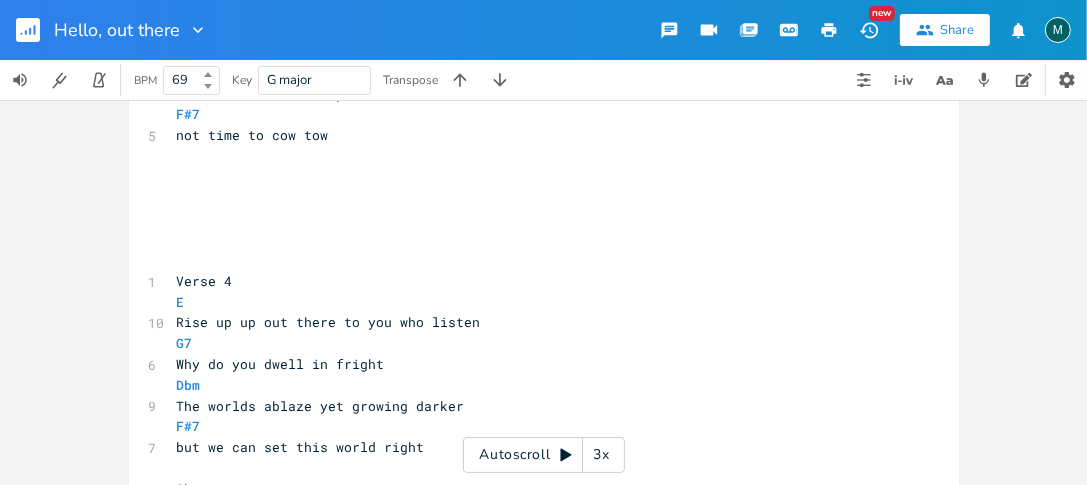 scroll, scrollTop: 1300, scrollLeft: 0, axis: vertical 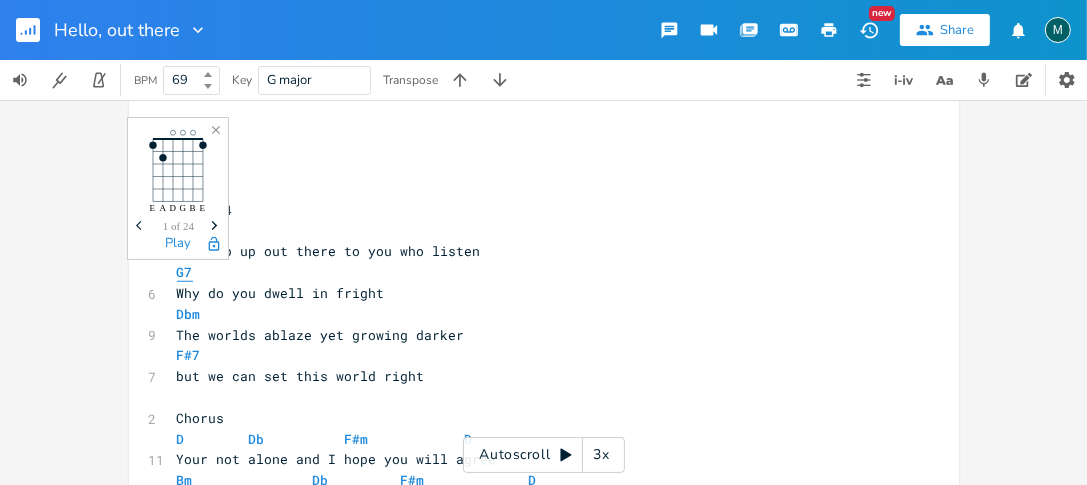 click at bounding box center (178, 263) 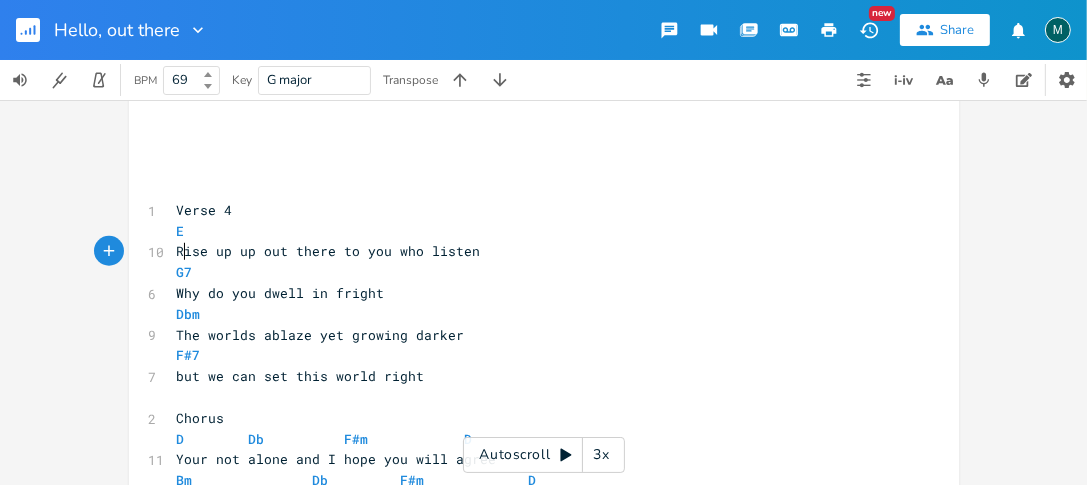 scroll, scrollTop: 0, scrollLeft: 0, axis: both 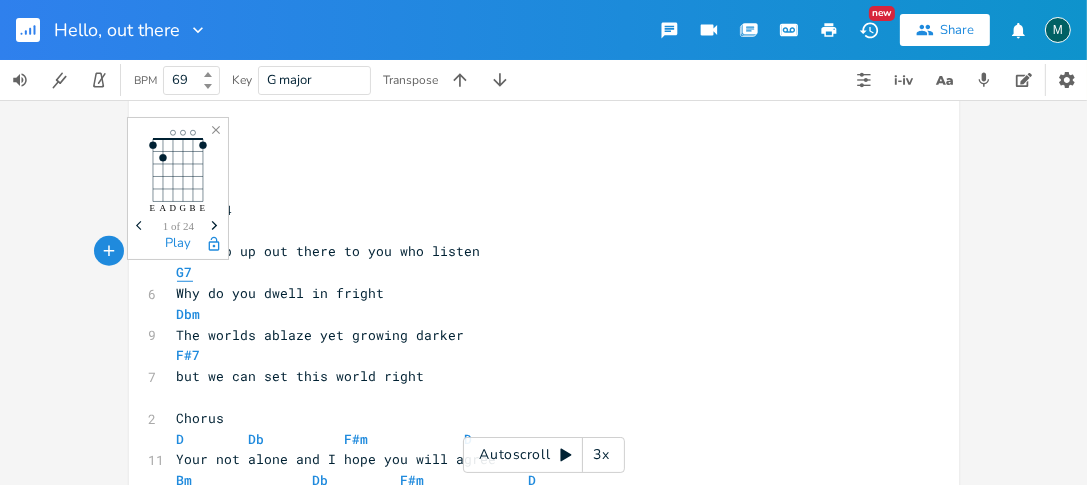 click at bounding box center [178, 263] 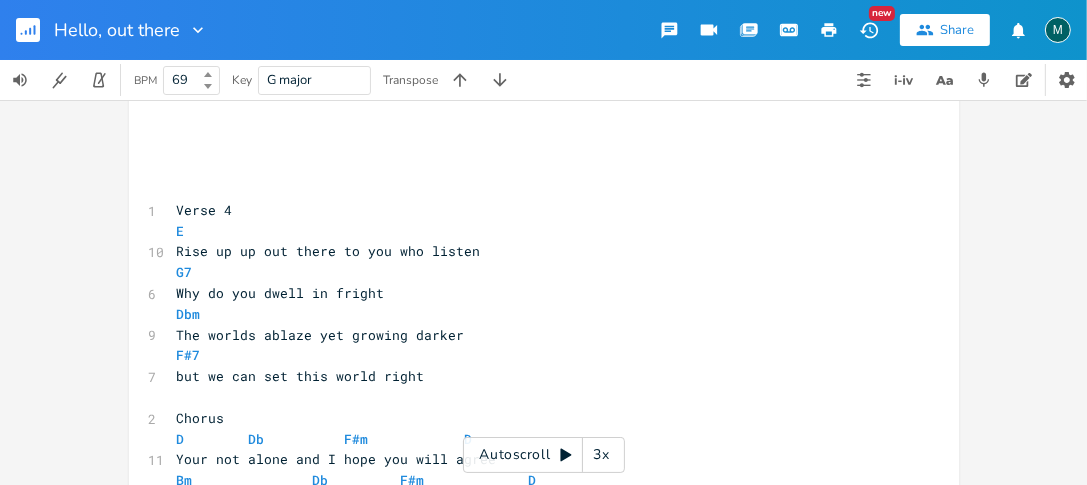 click on "G7" at bounding box center (534, 272) 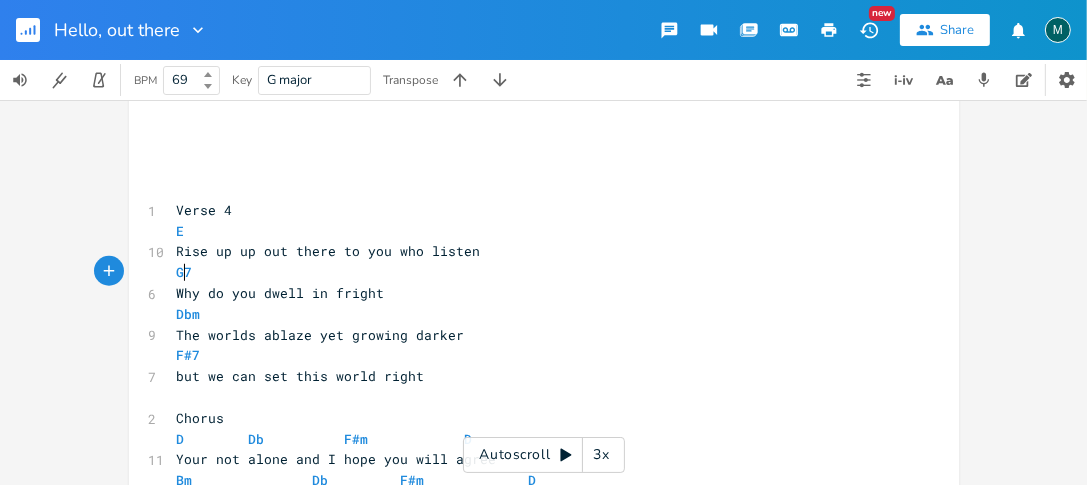 type on "#" 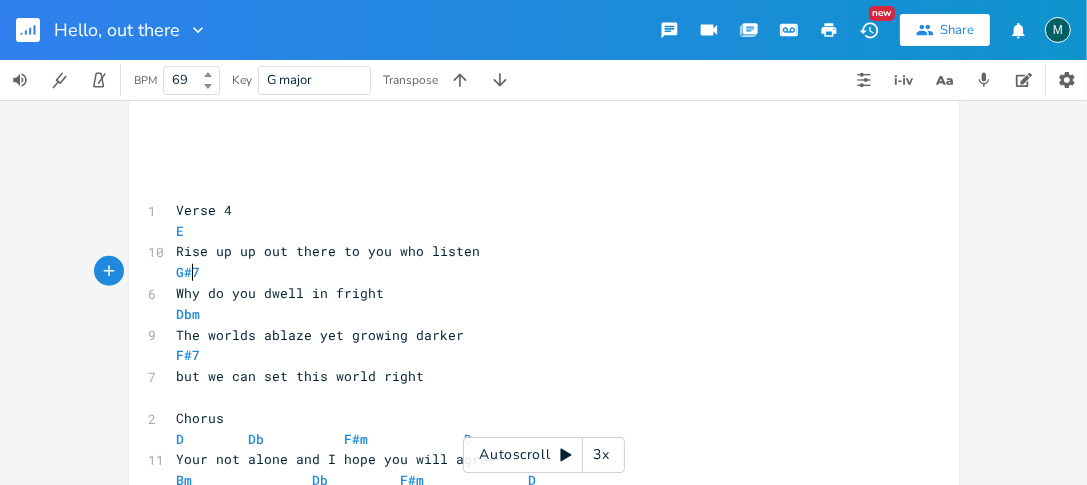 scroll, scrollTop: 0, scrollLeft: 6, axis: horizontal 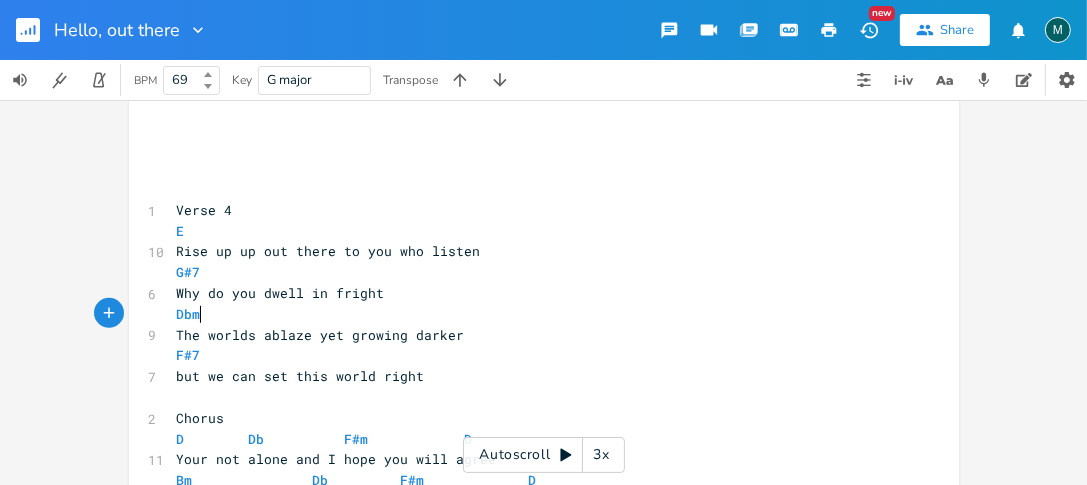 click on "Dbm" at bounding box center [534, 314] 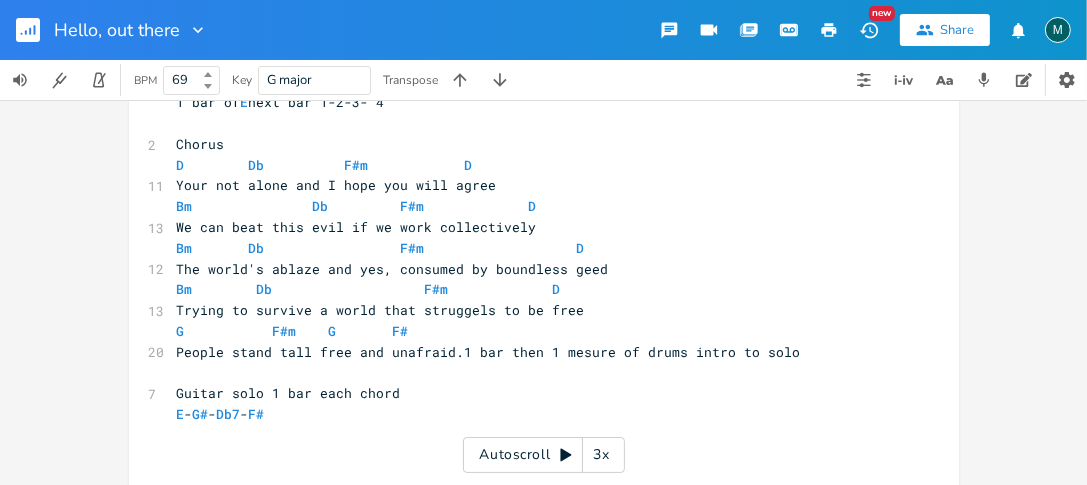 scroll, scrollTop: 500, scrollLeft: 0, axis: vertical 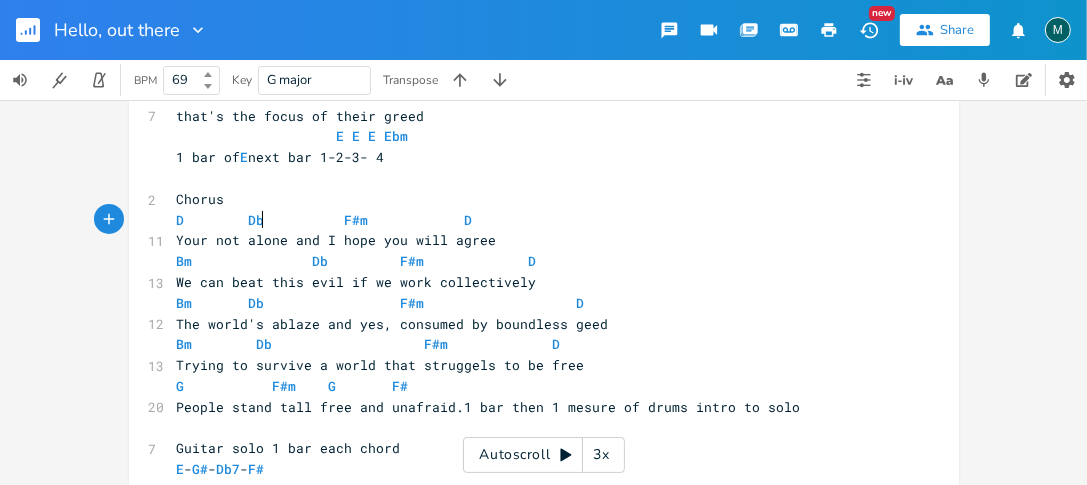 click on "D          Db            F#m              D" at bounding box center [329, 220] 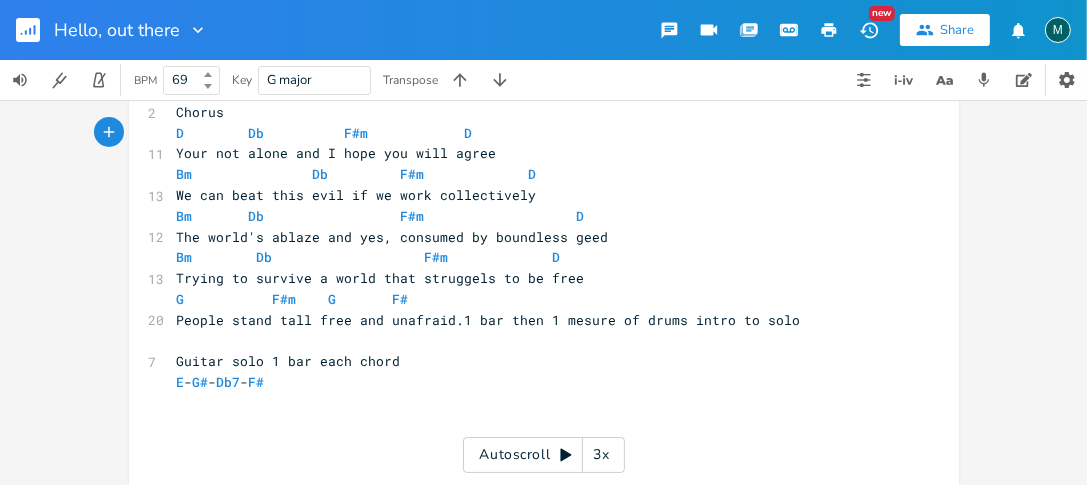 scroll, scrollTop: 600, scrollLeft: 0, axis: vertical 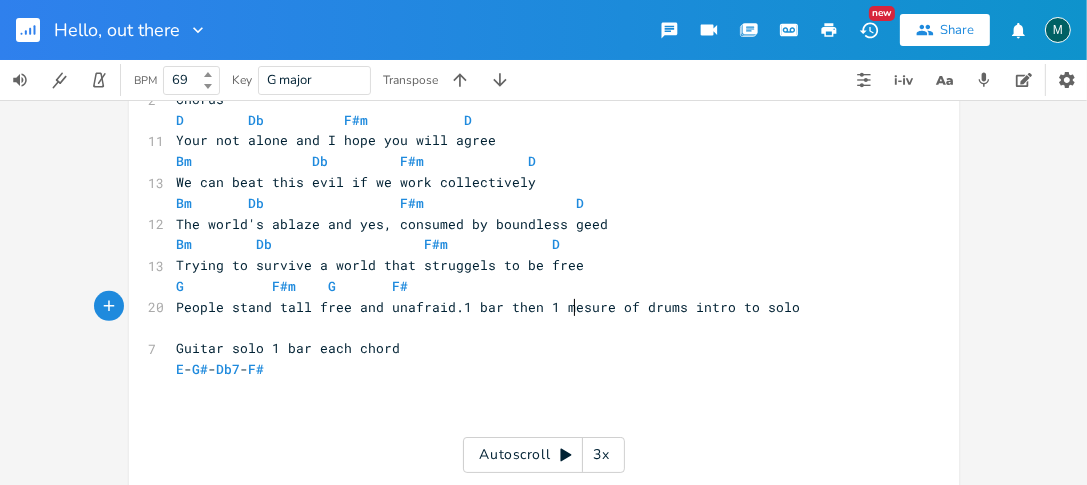 click on "People stand tall free and unafraid.1 bar then 1 mesure of drums intro to solo" at bounding box center [489, 307] 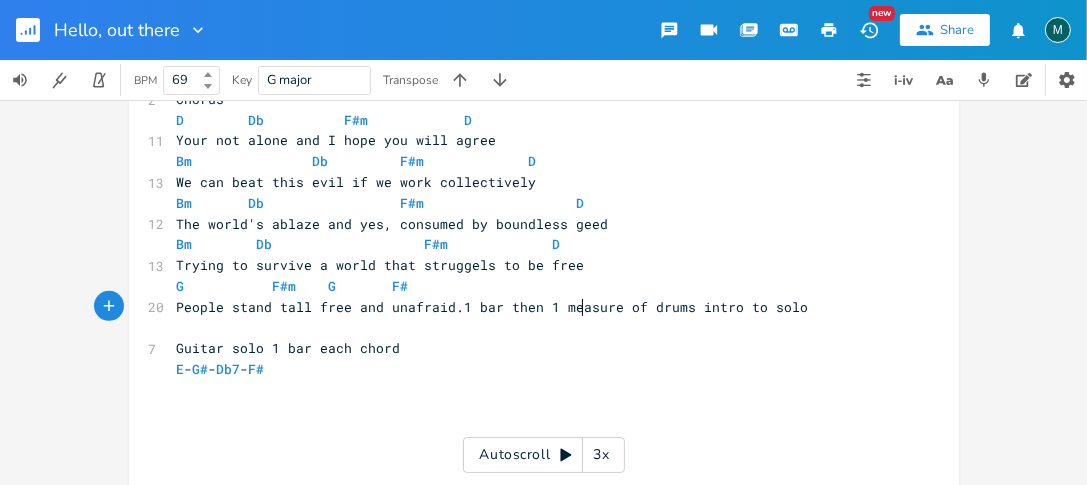 scroll, scrollTop: 0, scrollLeft: 7, axis: horizontal 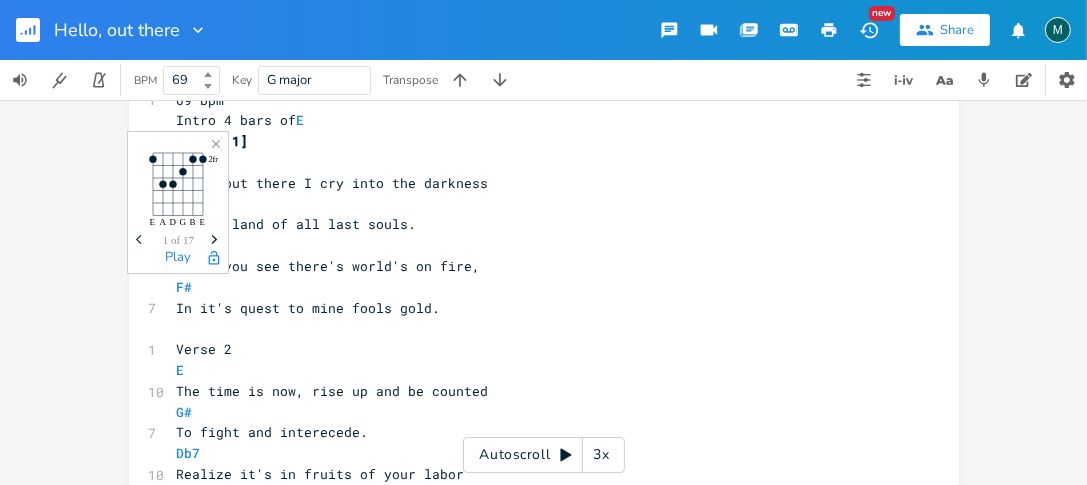 type on "a" 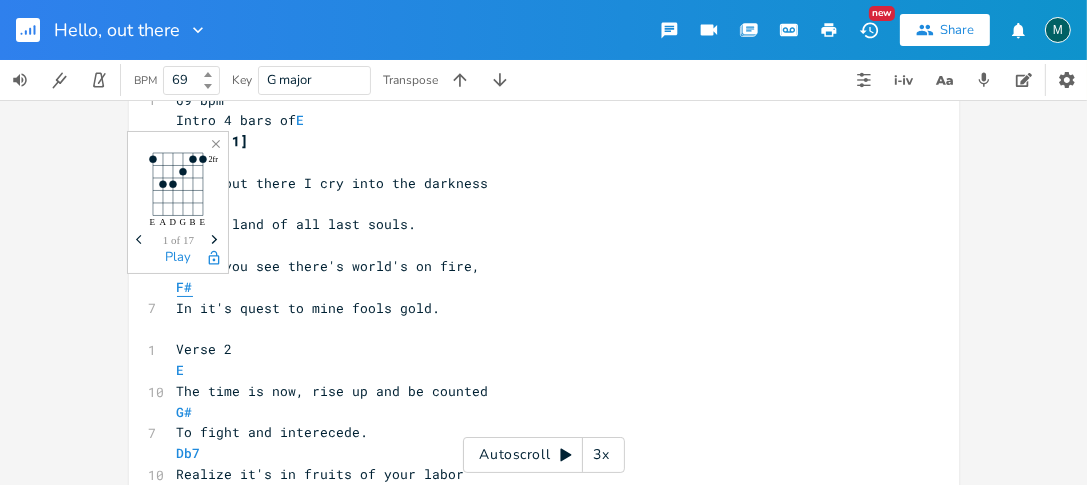 scroll, scrollTop: 0, scrollLeft: 6, axis: horizontal 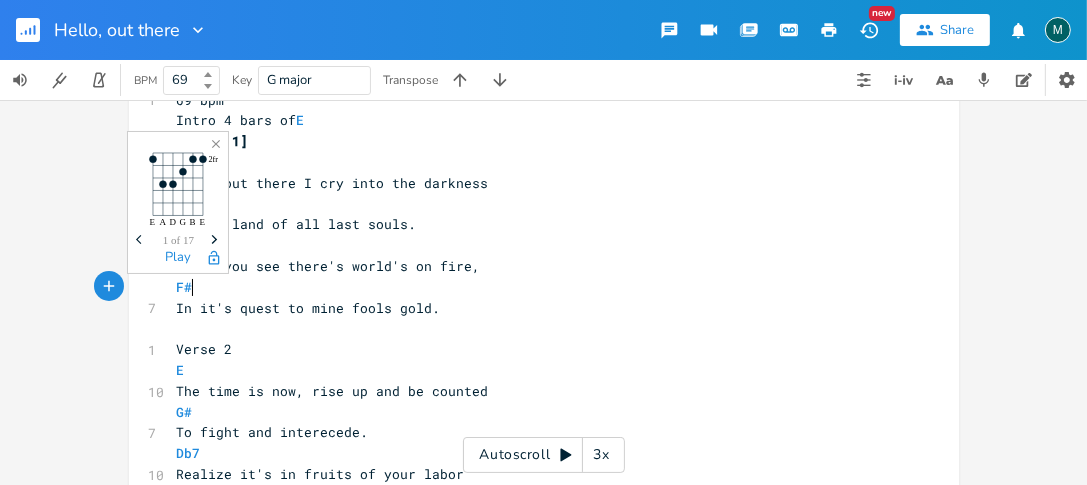type on "m" 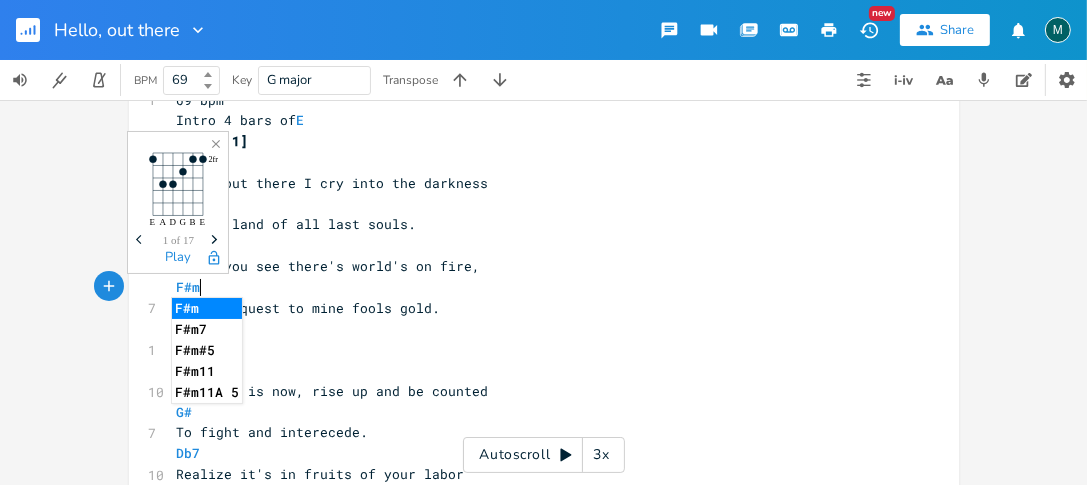 click on "F#m" at bounding box center (534, 287) 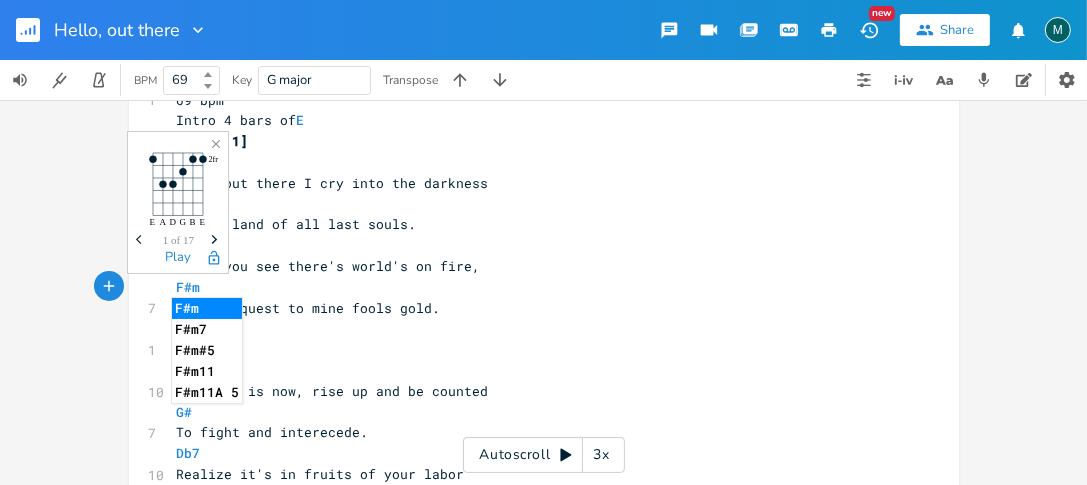 scroll, scrollTop: 200, scrollLeft: 0, axis: vertical 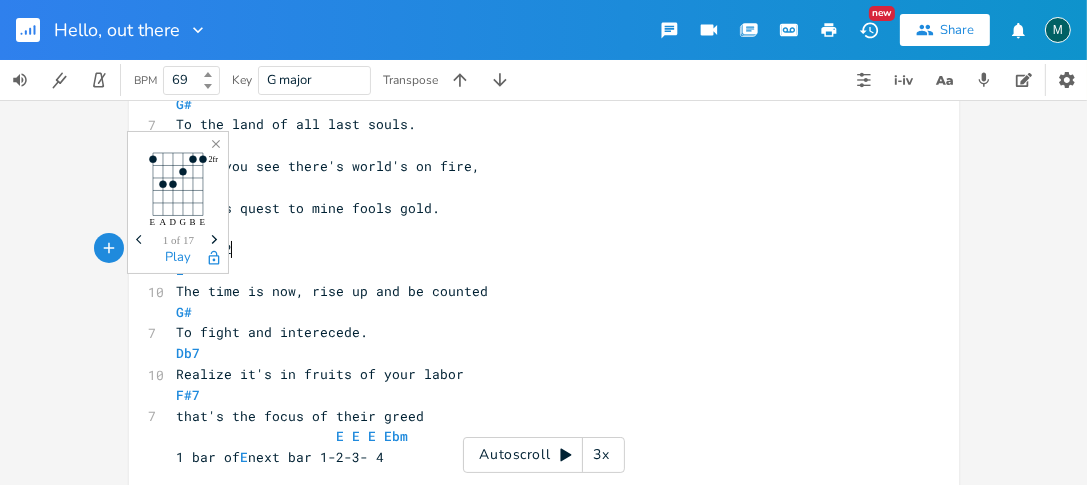 click on "Verse 2" at bounding box center [534, 249] 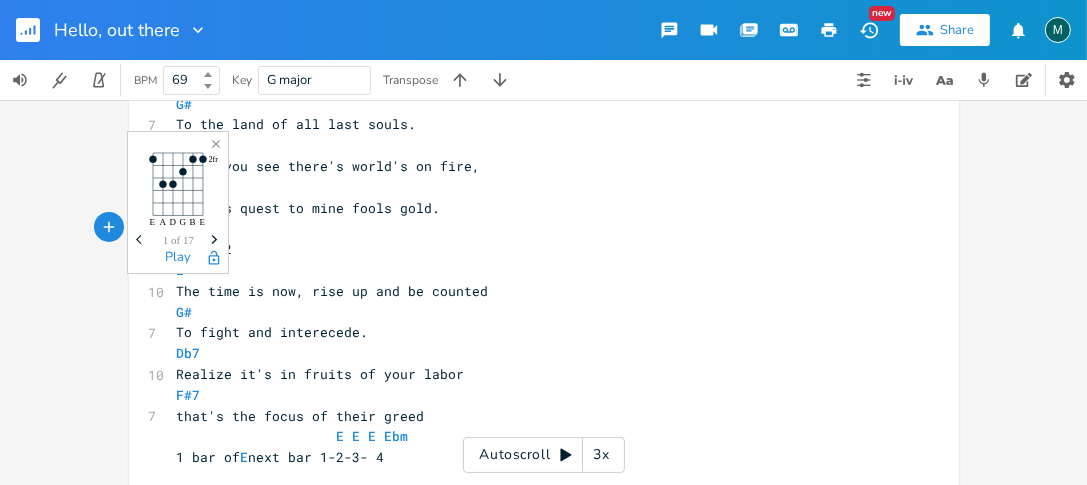 click on "​" at bounding box center (534, 228) 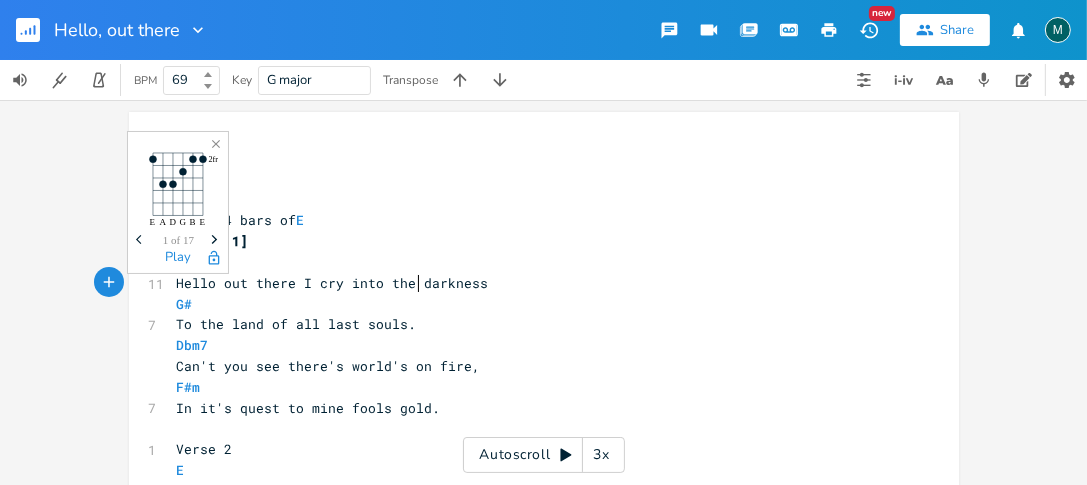 click on "Hello out there I cry into the darkness" at bounding box center [333, 283] 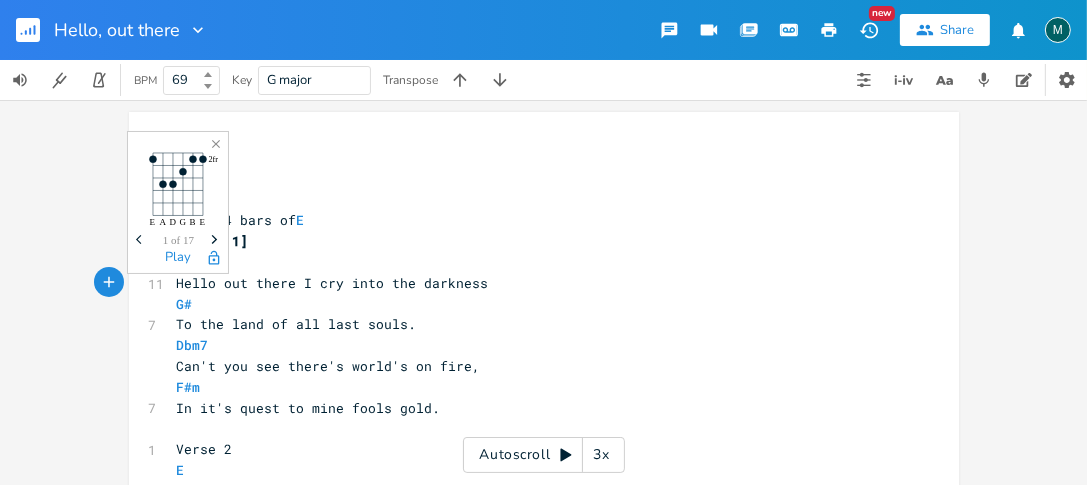 drag, startPoint x: 217, startPoint y: 142, endPoint x: 286, endPoint y: 160, distance: 71.30919 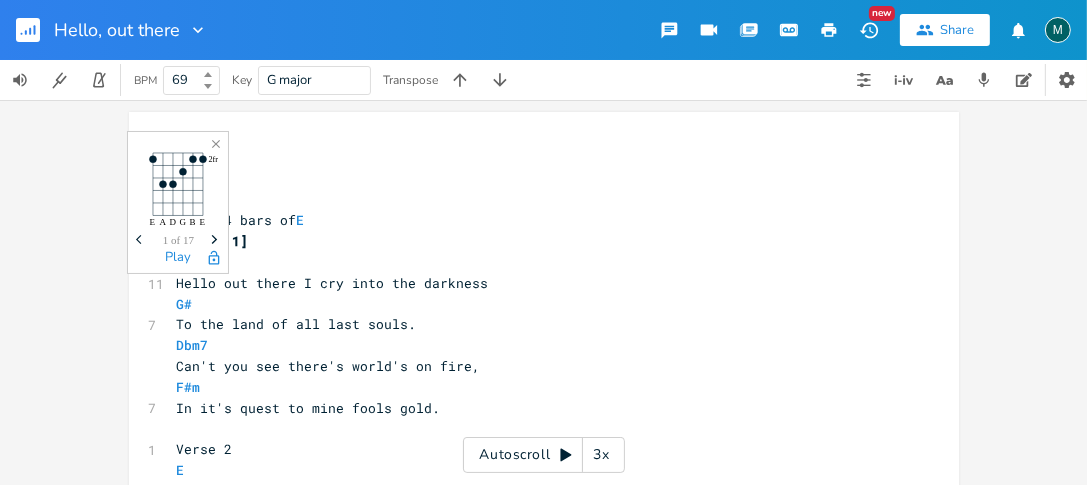 click on "Close" 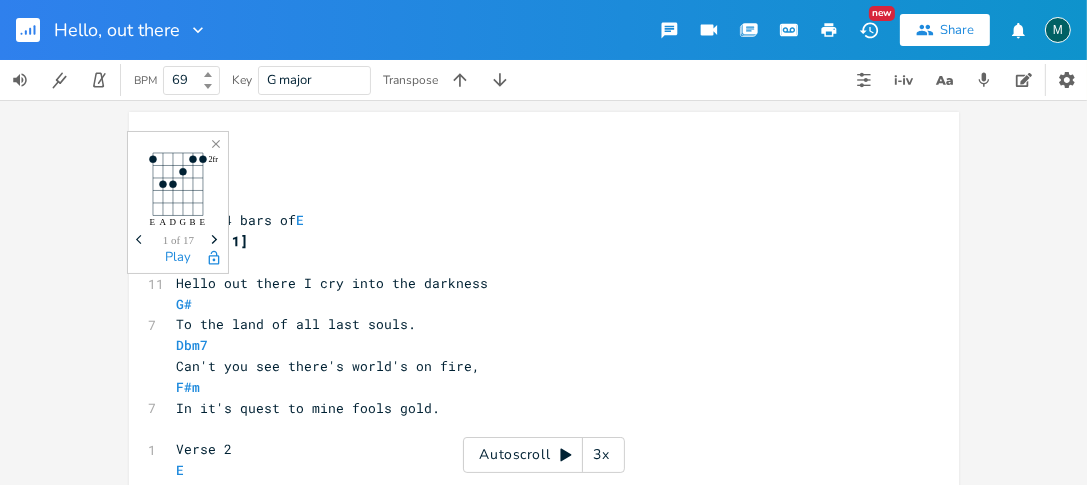 scroll, scrollTop: 0, scrollLeft: 0, axis: both 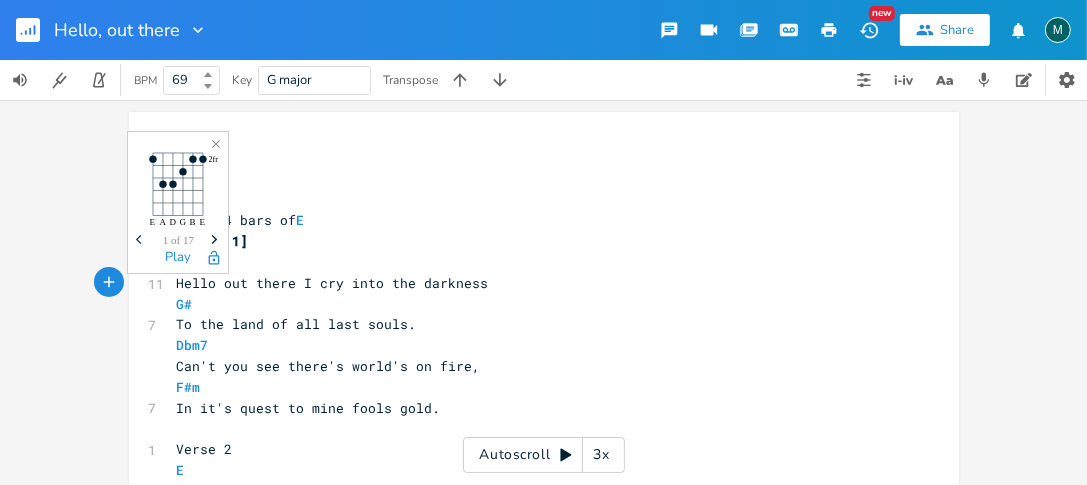 click on "Close" 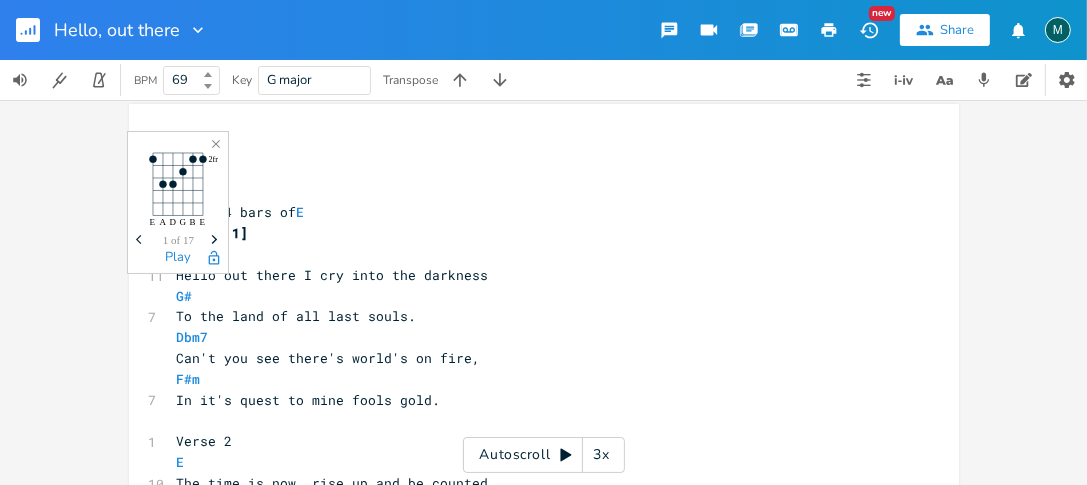 scroll, scrollTop: 0, scrollLeft: 0, axis: both 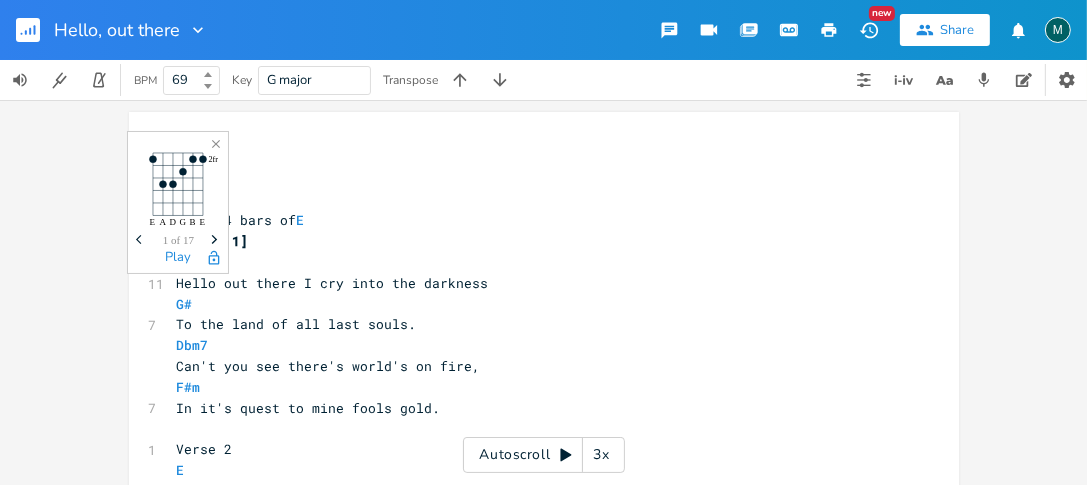click on "[Verse 1]" at bounding box center [534, 241] 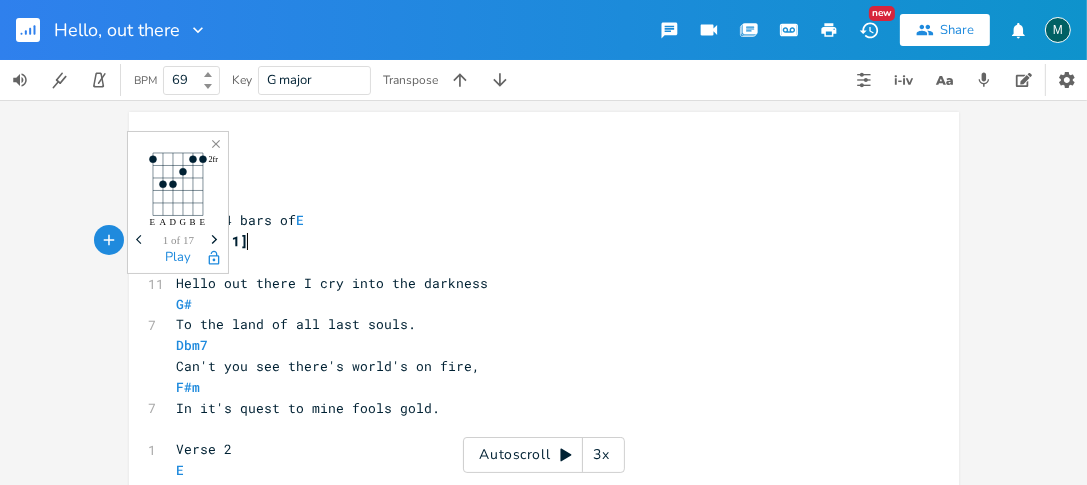 type on "]" 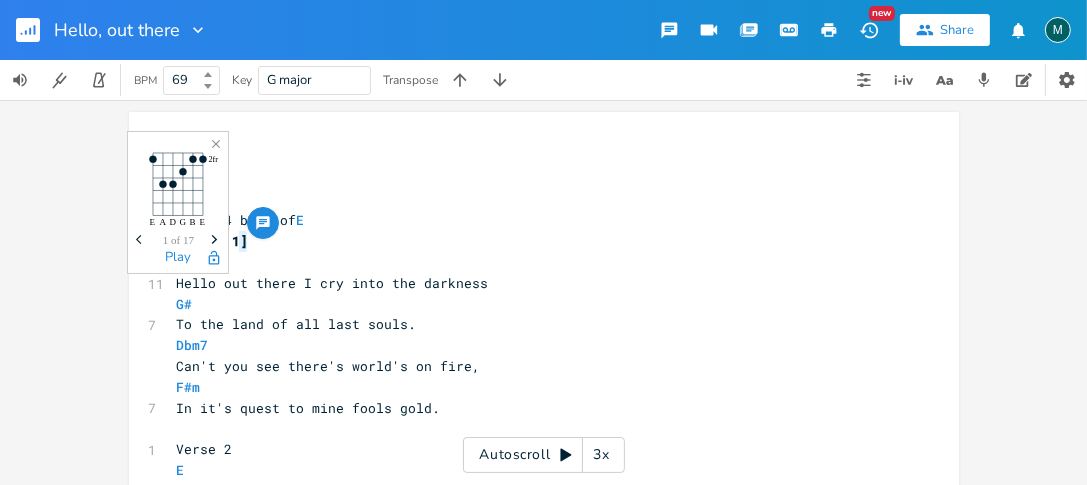 click on "Dbm7" at bounding box center [534, 345] 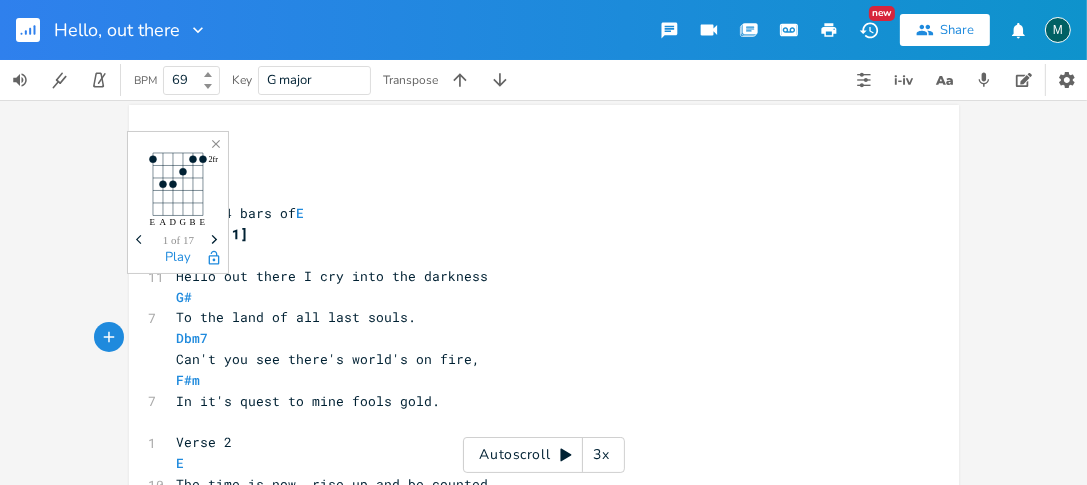 scroll, scrollTop: 0, scrollLeft: 0, axis: both 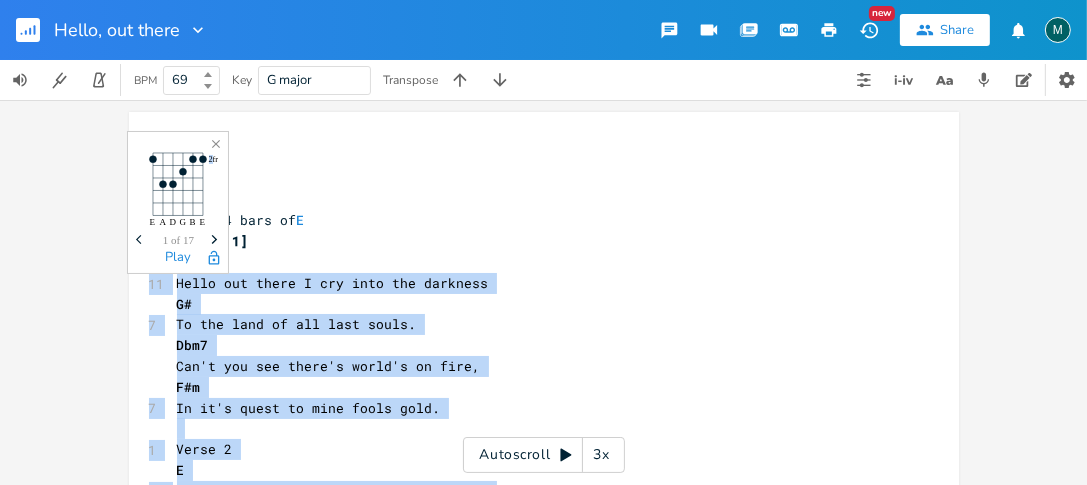 drag, startPoint x: 211, startPoint y: 181, endPoint x: 845, endPoint y: 262, distance: 639.1533 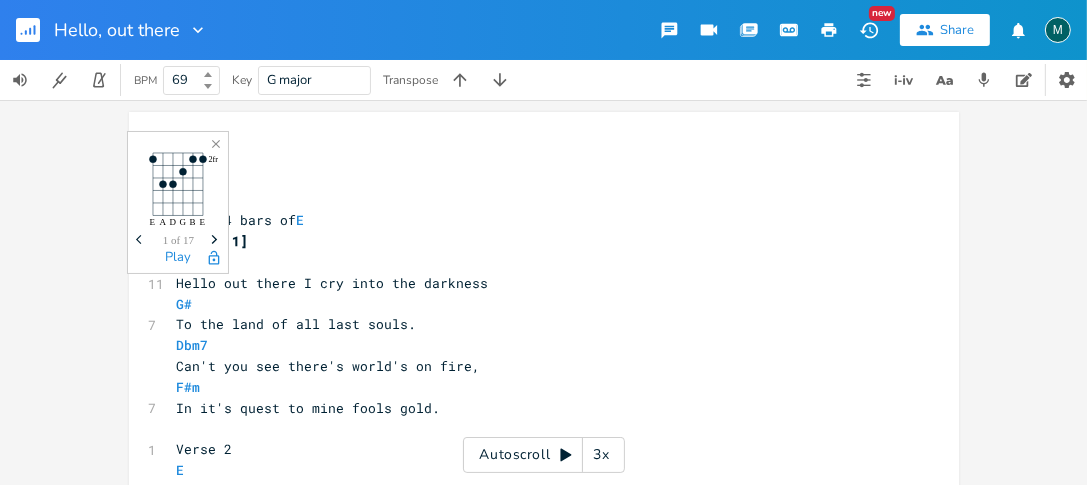drag, startPoint x: 175, startPoint y: 140, endPoint x: 756, endPoint y: 264, distance: 594.085 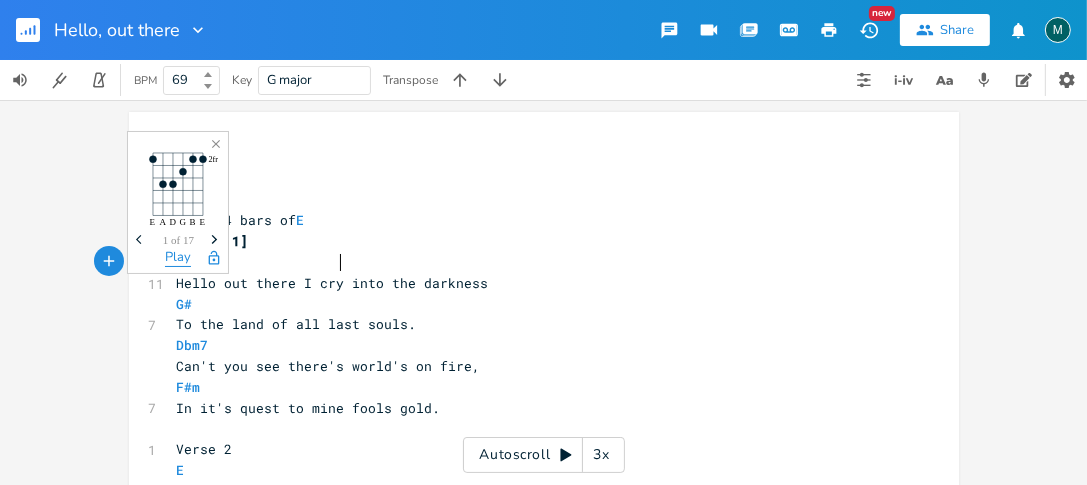 click on "Play" at bounding box center [178, 258] 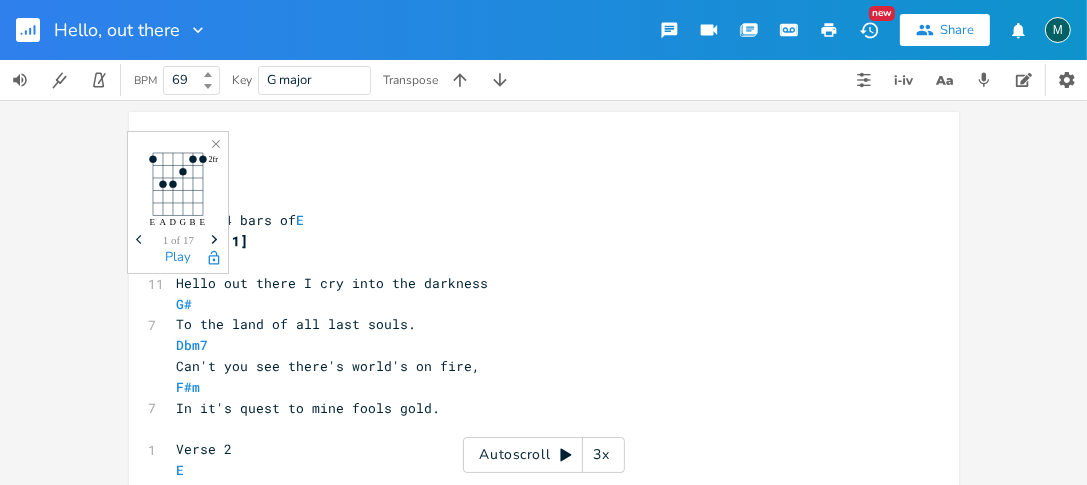 click on "Close" 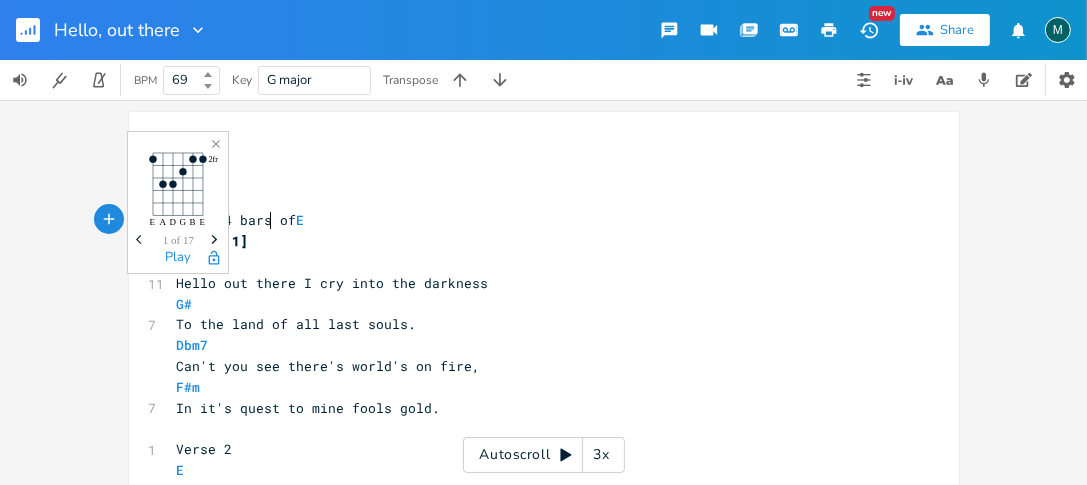 click on "Intro 4 bars of  E" at bounding box center [241, 220] 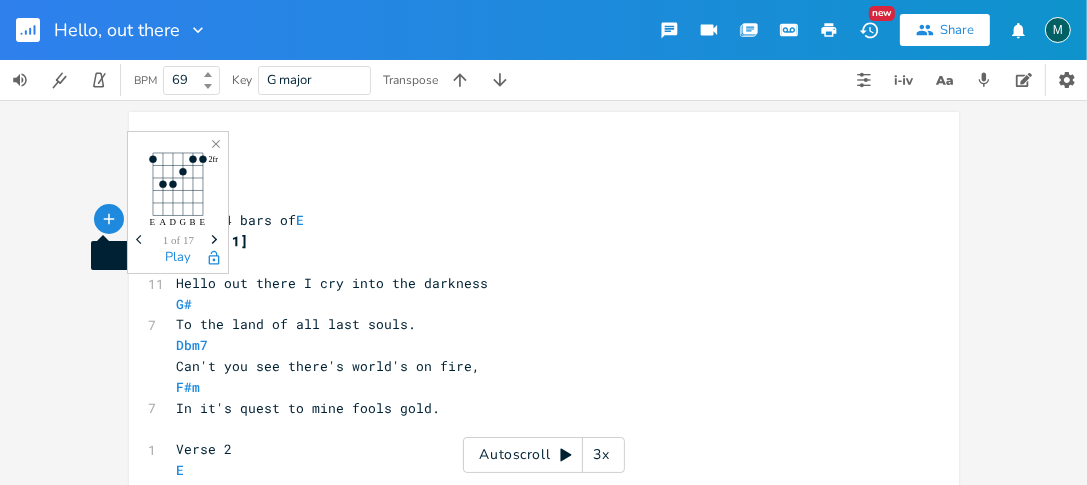 click 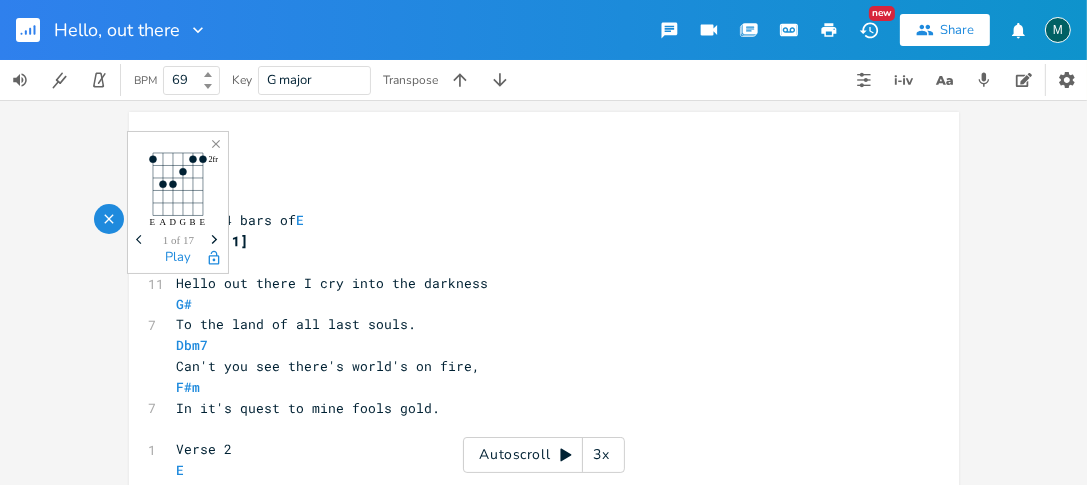 click 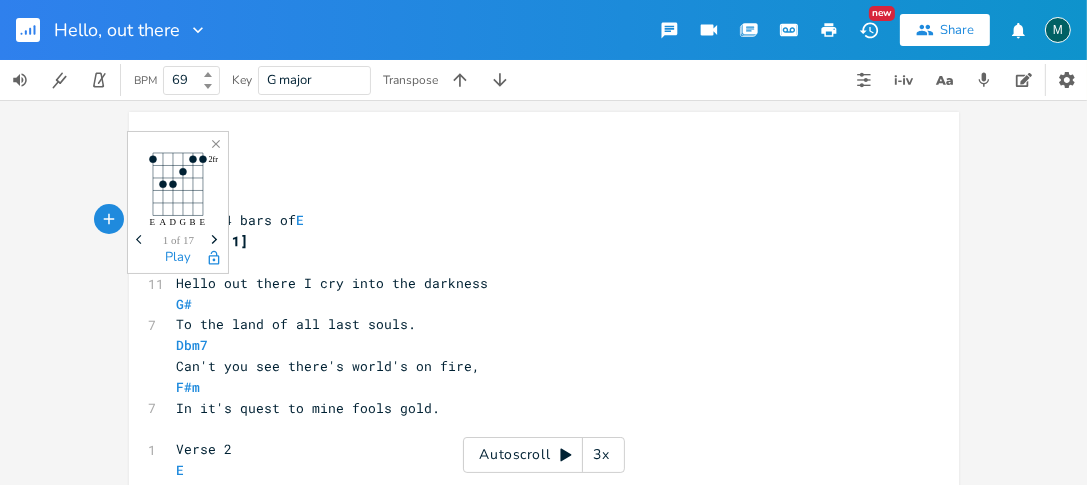 click on "Close" 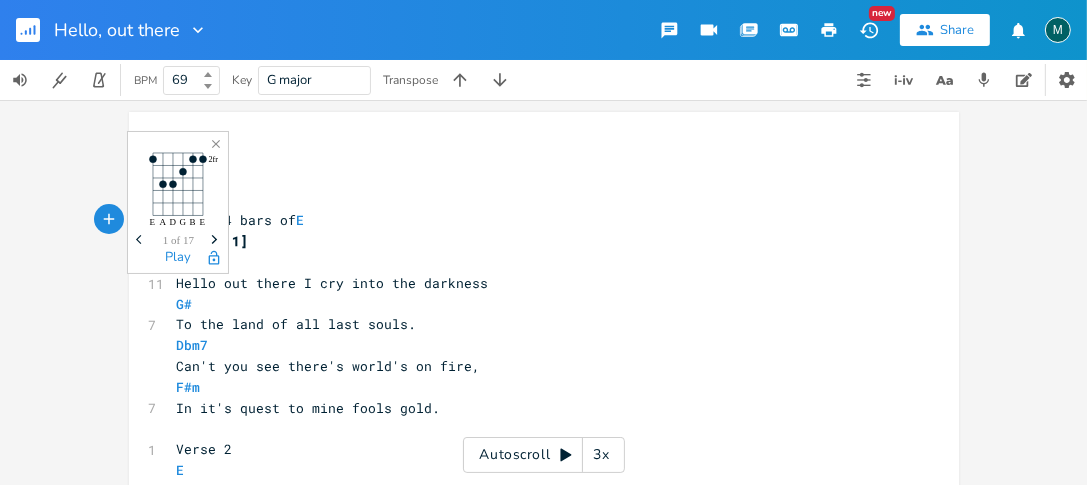 drag, startPoint x: 180, startPoint y: 226, endPoint x: 650, endPoint y: 184, distance: 471.87286 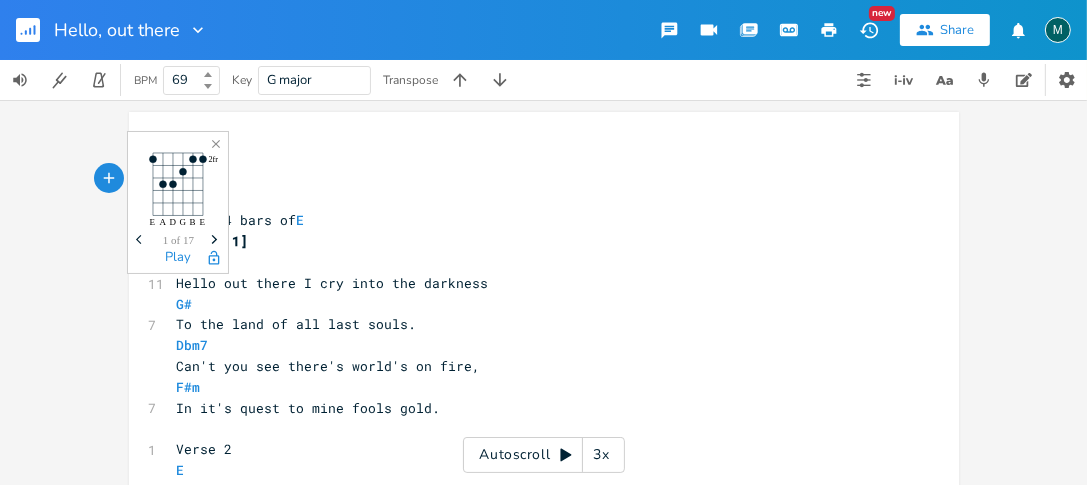 click on "Intro 4 bars of  E" at bounding box center (534, 220) 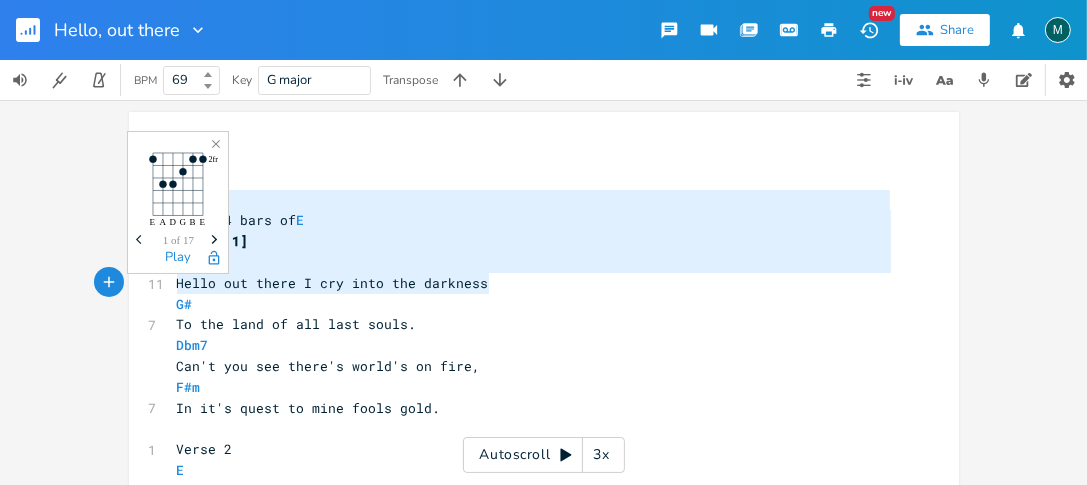 type on "Intro 4 bars of E" 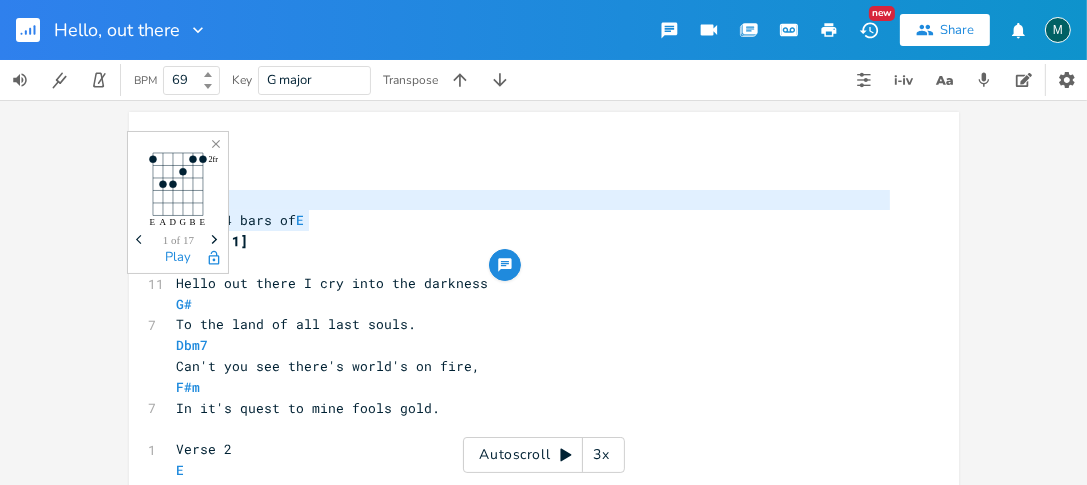 drag, startPoint x: 508, startPoint y: 197, endPoint x: 553, endPoint y: 209, distance: 46.572525 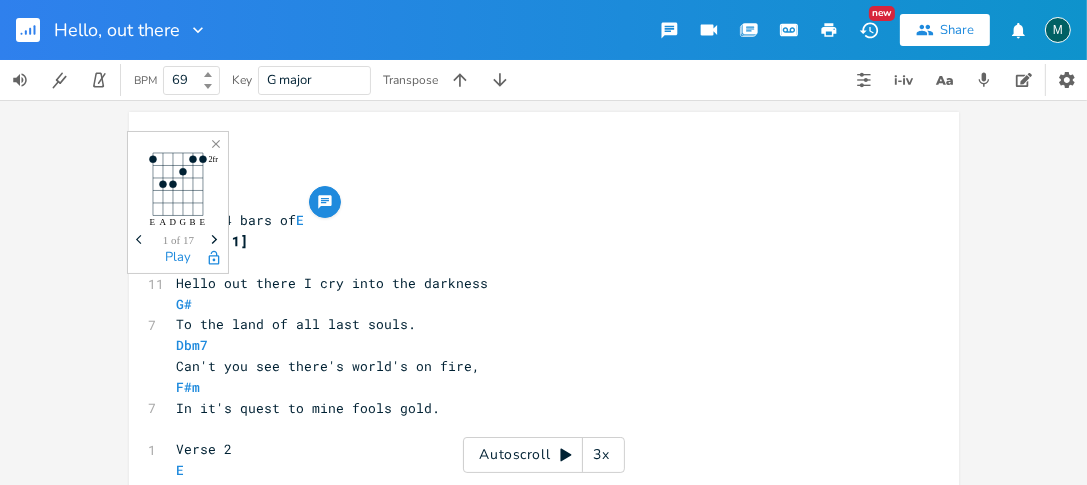 click on "69 bpm" at bounding box center (534, 200) 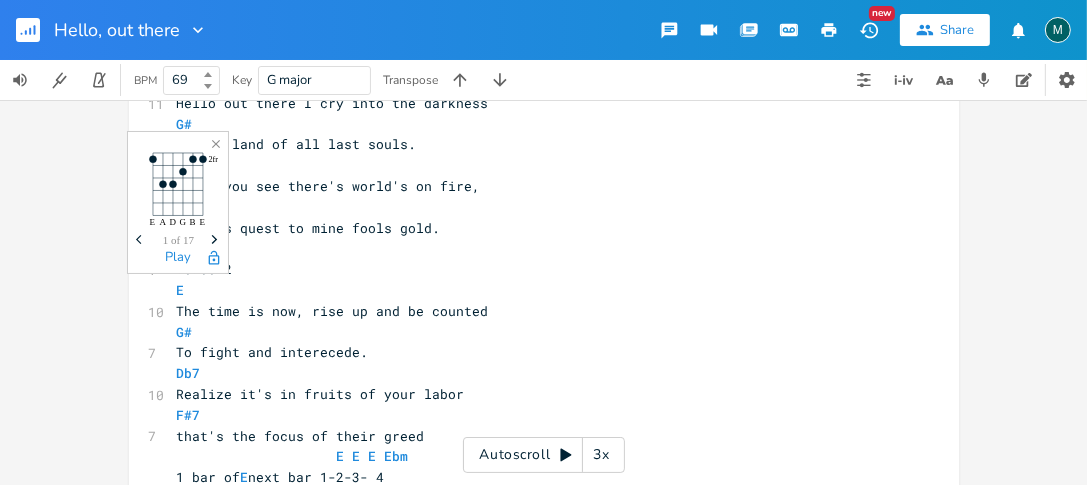 scroll, scrollTop: 200, scrollLeft: 0, axis: vertical 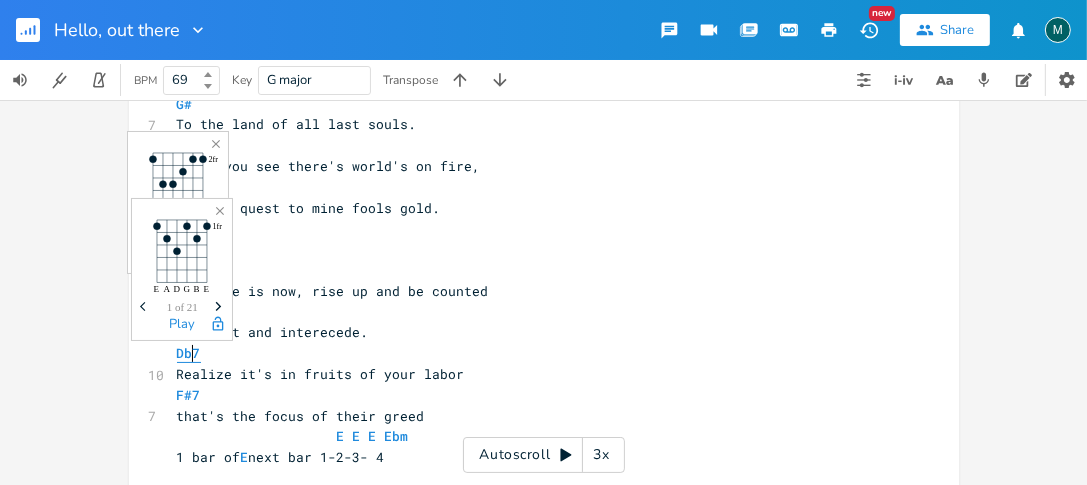 click on "Db7" at bounding box center (189, 353) 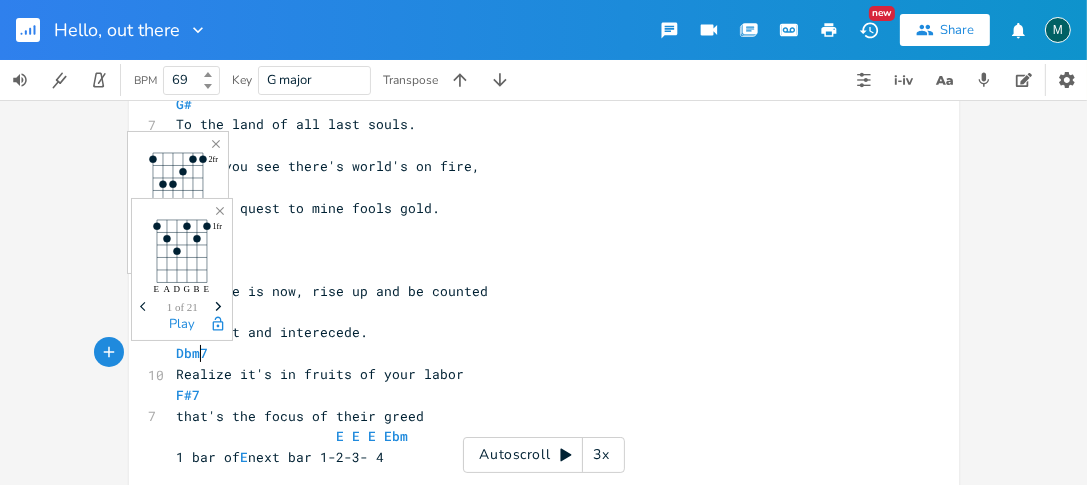 scroll, scrollTop: 0, scrollLeft: 9, axis: horizontal 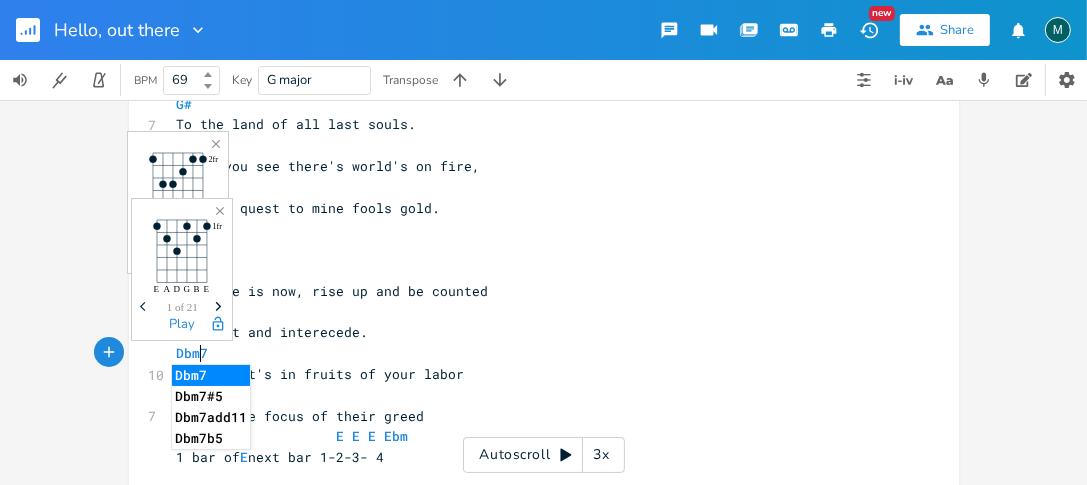 type on "m" 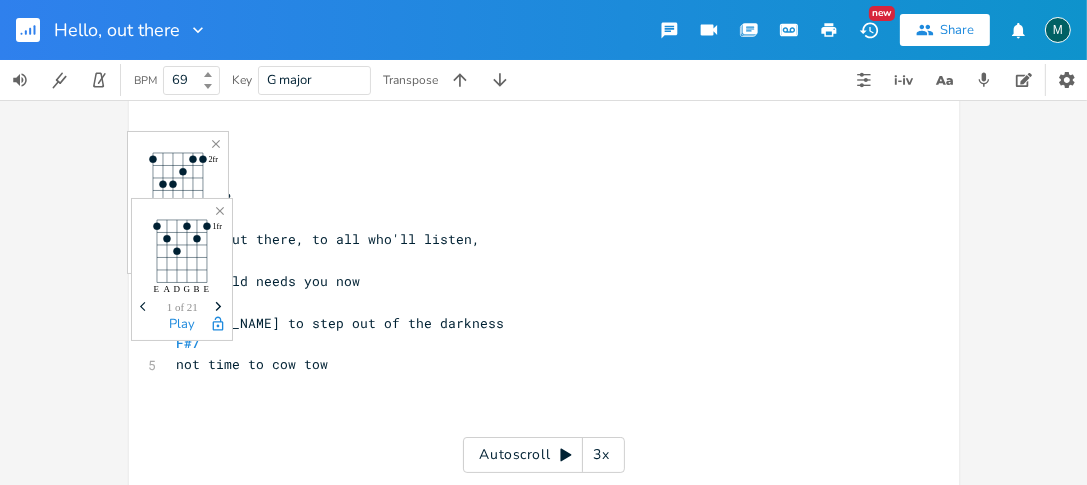 scroll, scrollTop: 900, scrollLeft: 0, axis: vertical 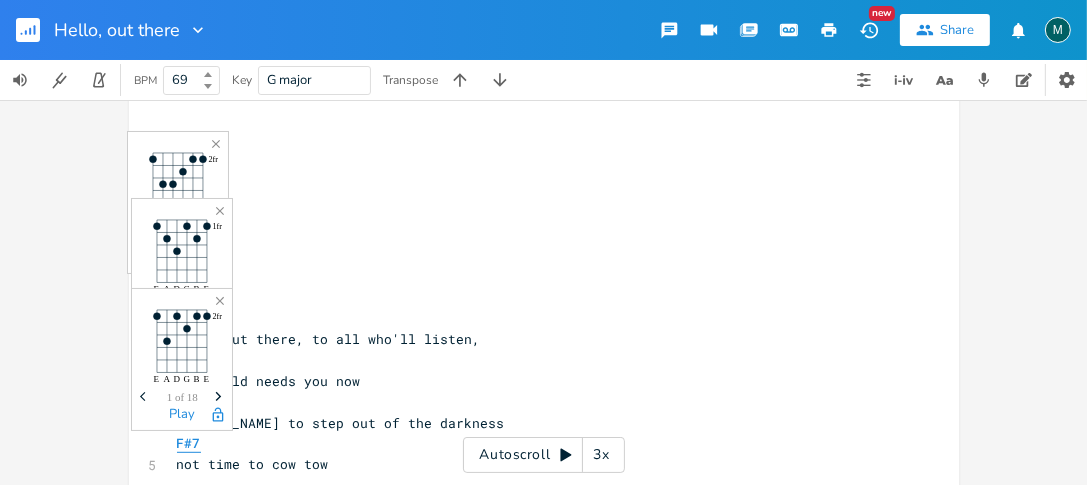 click at bounding box center [182, 434] 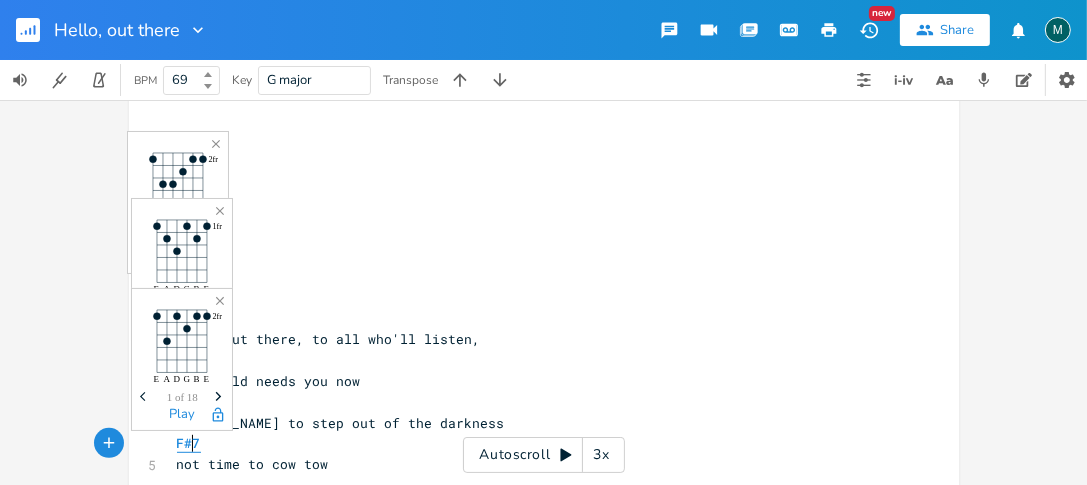 scroll, scrollTop: 0, scrollLeft: 0, axis: both 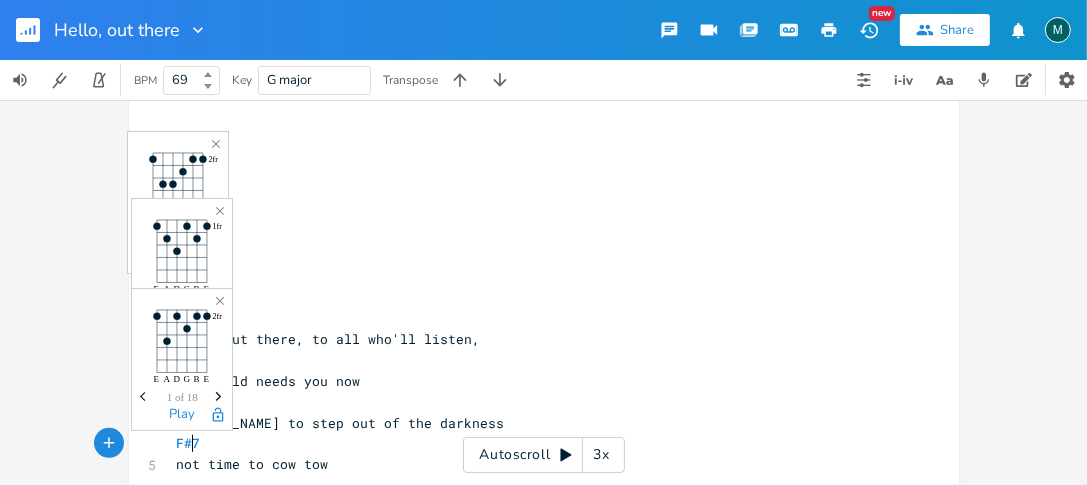 type on "m" 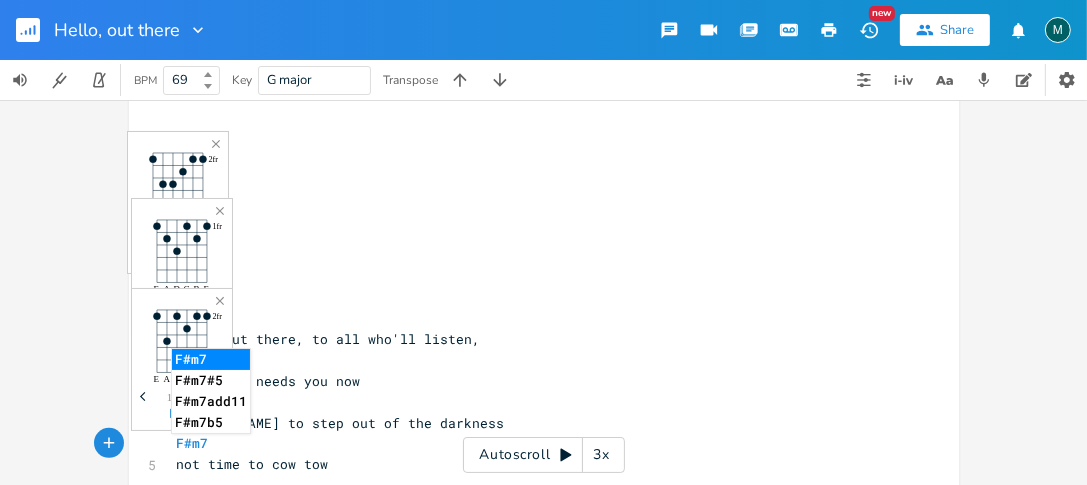 click on "Verse 3" at bounding box center [534, 298] 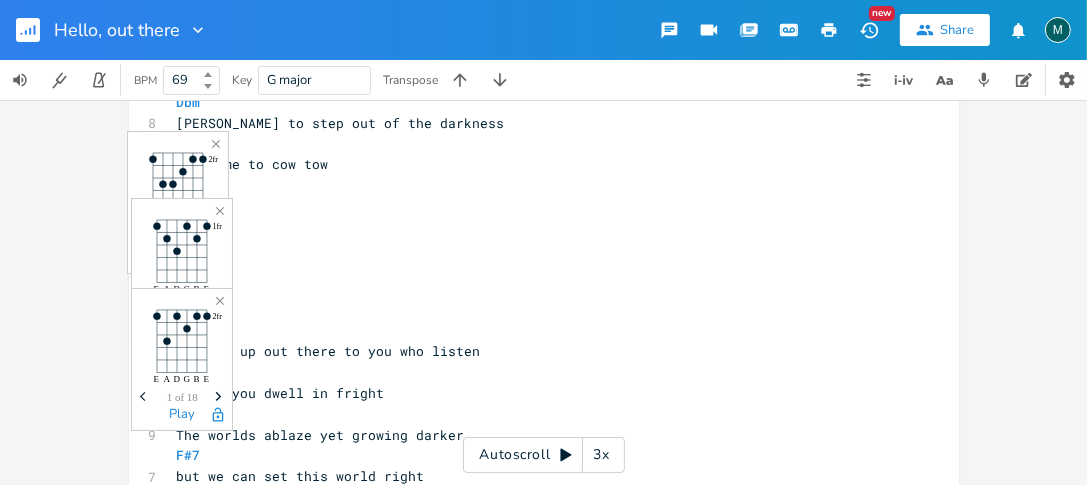 scroll, scrollTop: 1100, scrollLeft: 0, axis: vertical 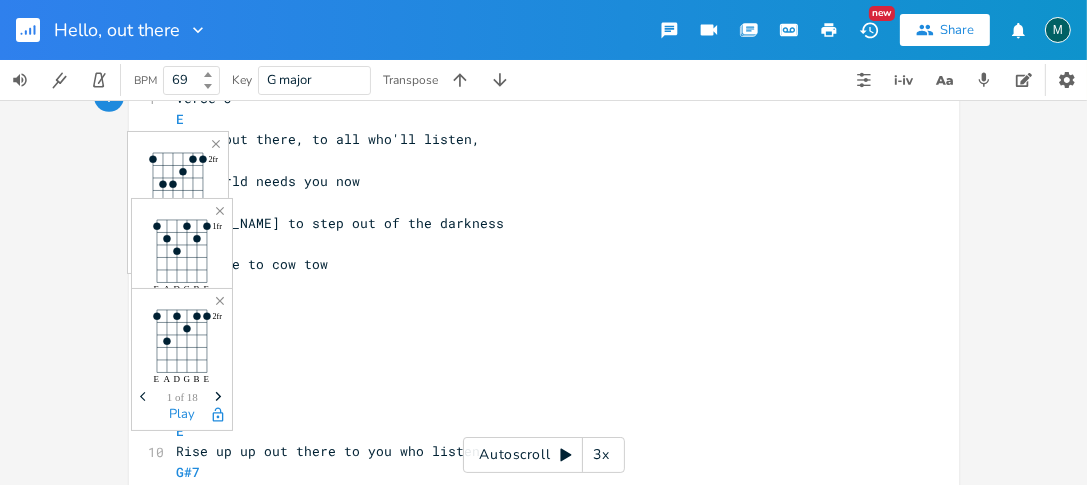 click 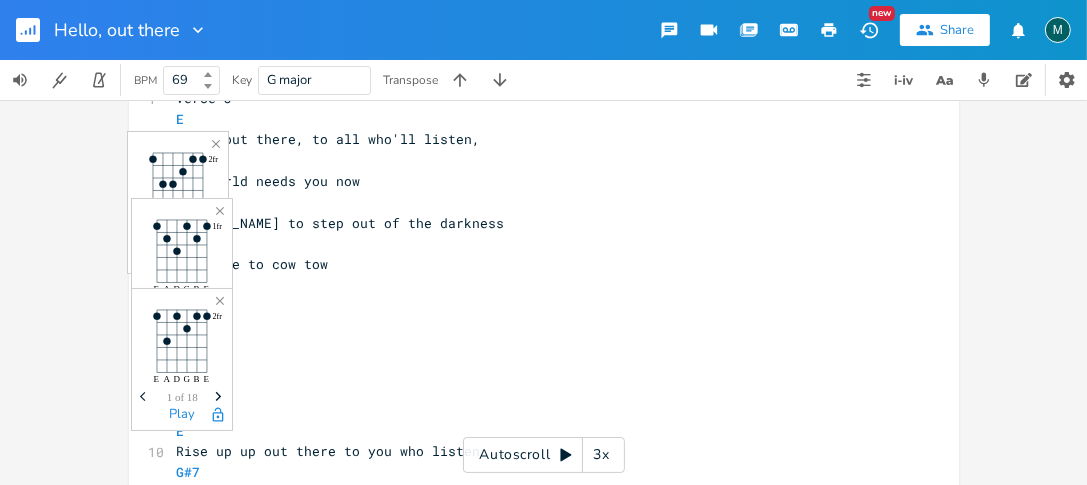click 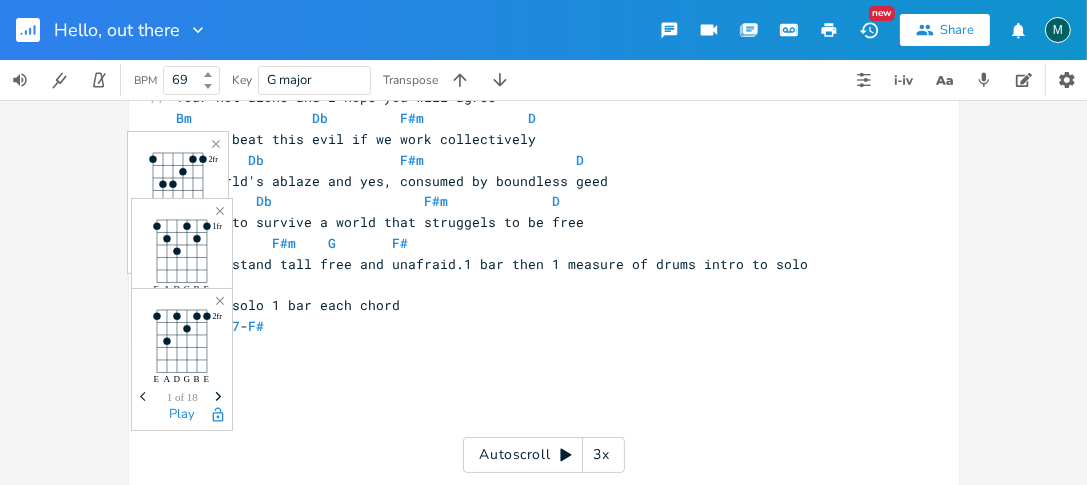 scroll, scrollTop: 600, scrollLeft: 0, axis: vertical 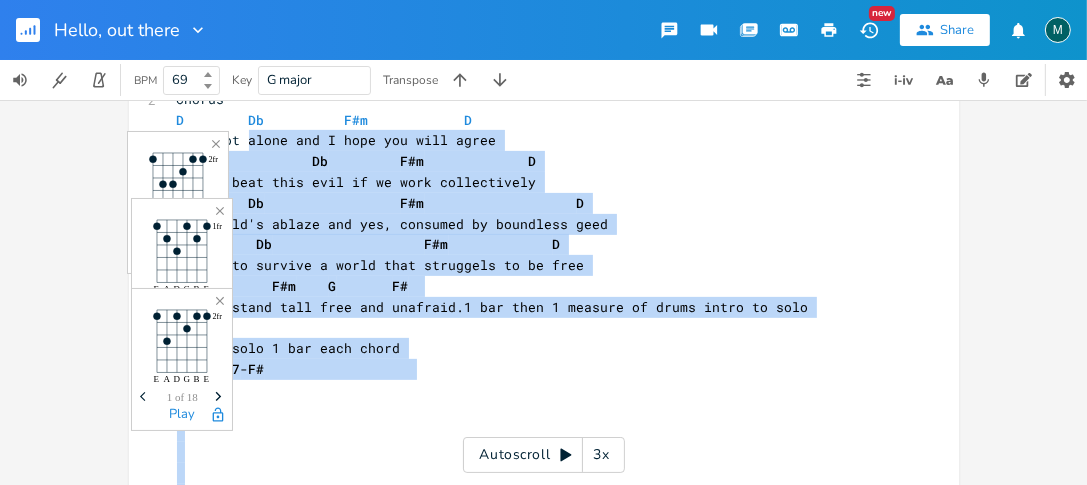 drag, startPoint x: 177, startPoint y: 135, endPoint x: 241, endPoint y: 139, distance: 64.12488 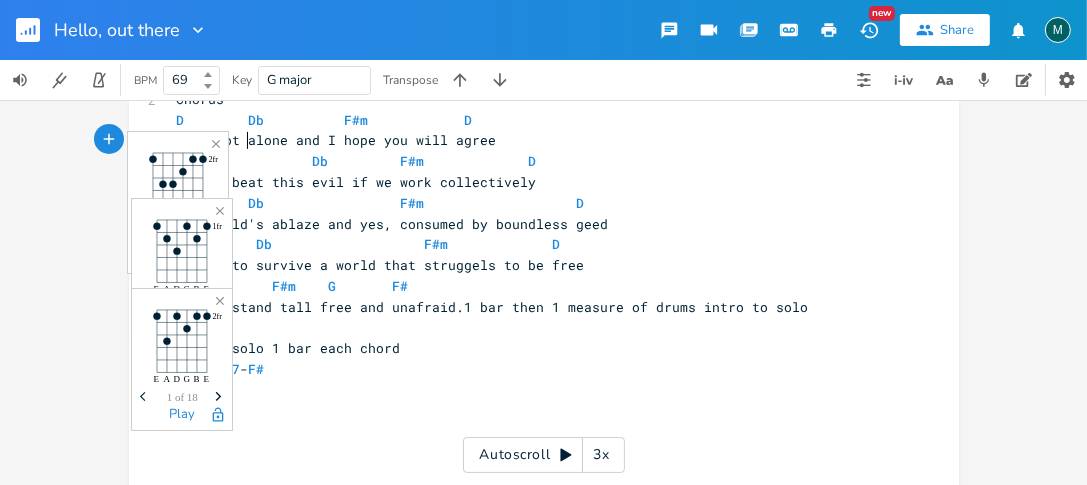 type on "​" 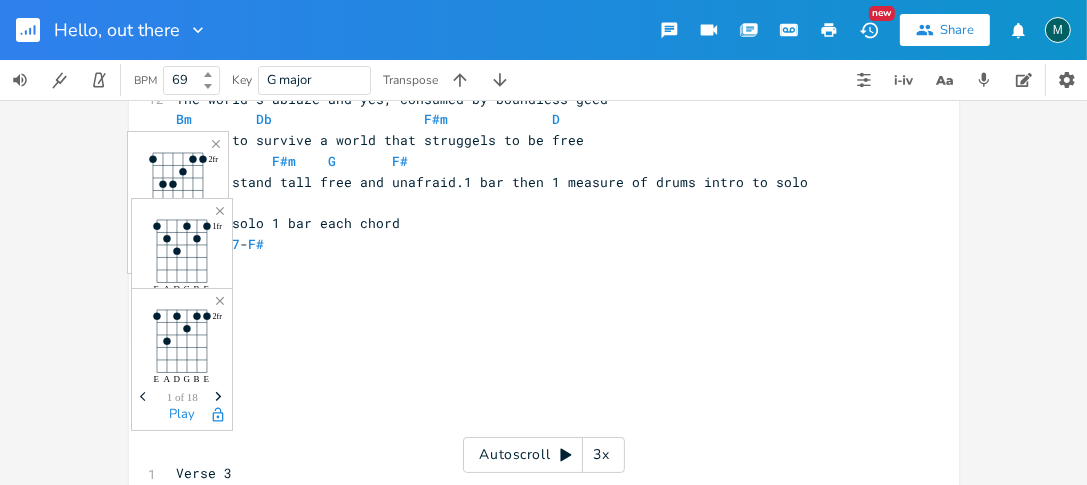 scroll, scrollTop: 800, scrollLeft: 0, axis: vertical 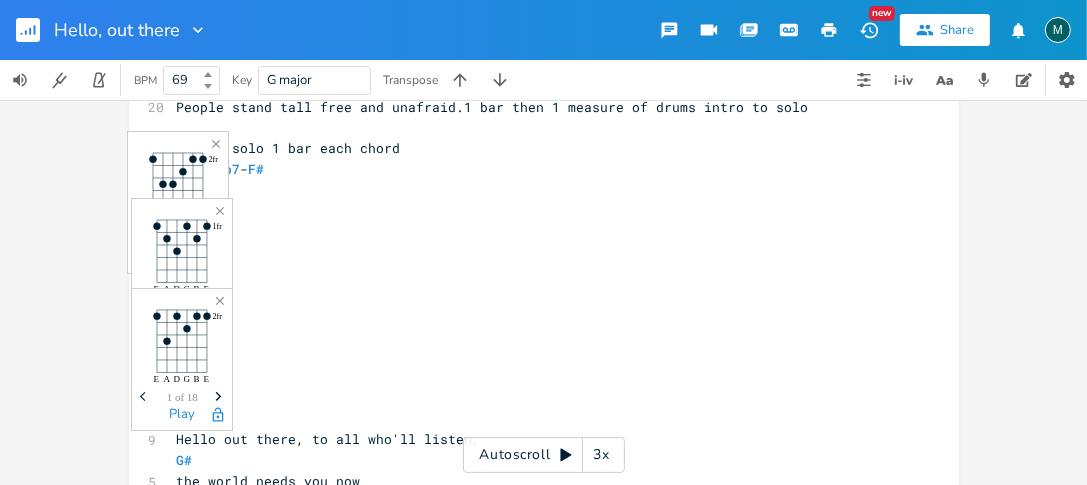 drag, startPoint x: 213, startPoint y: 326, endPoint x: 738, endPoint y: 287, distance: 526.4466 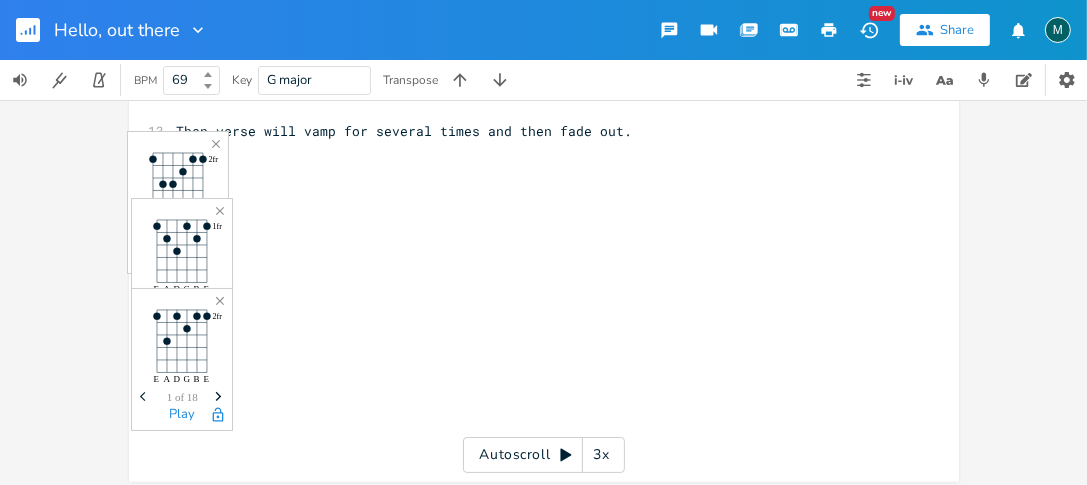 scroll, scrollTop: 1928, scrollLeft: 0, axis: vertical 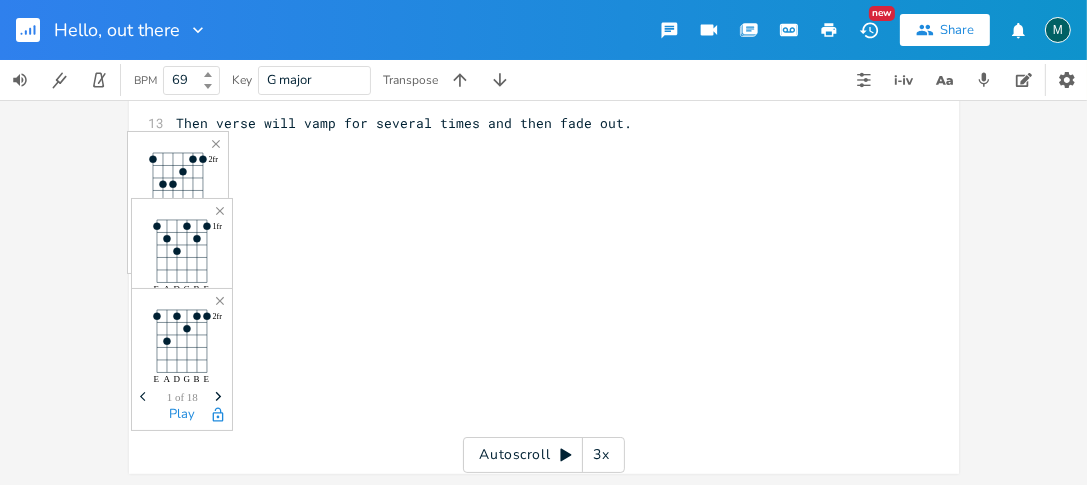click 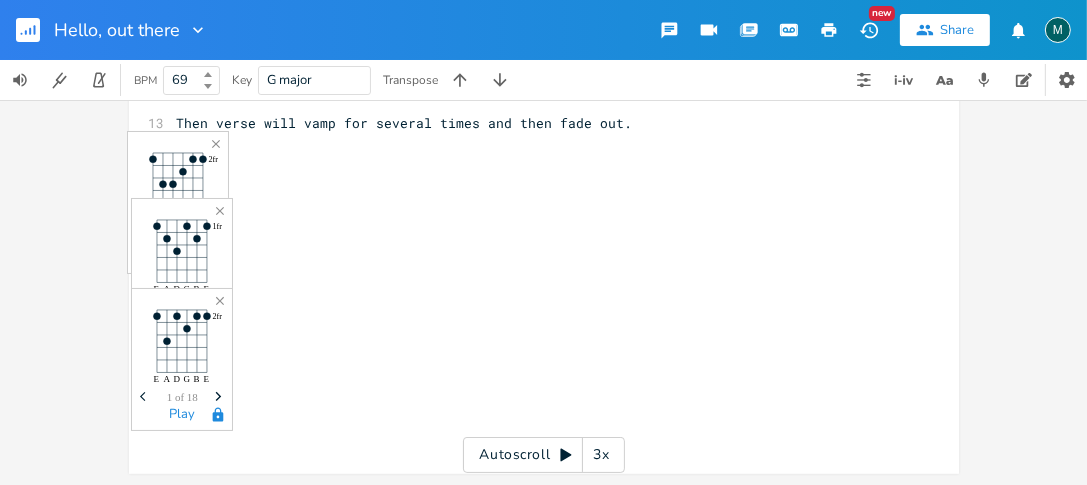 click 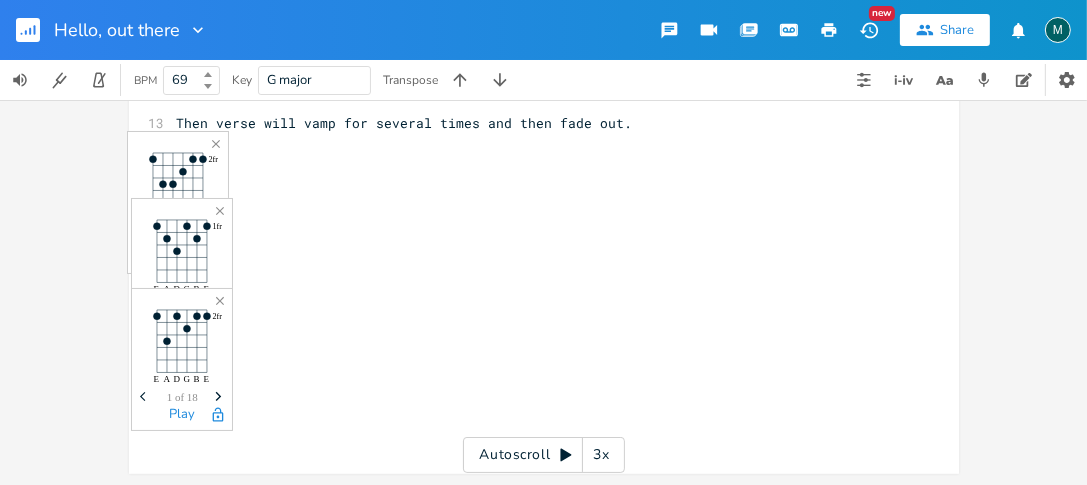 click 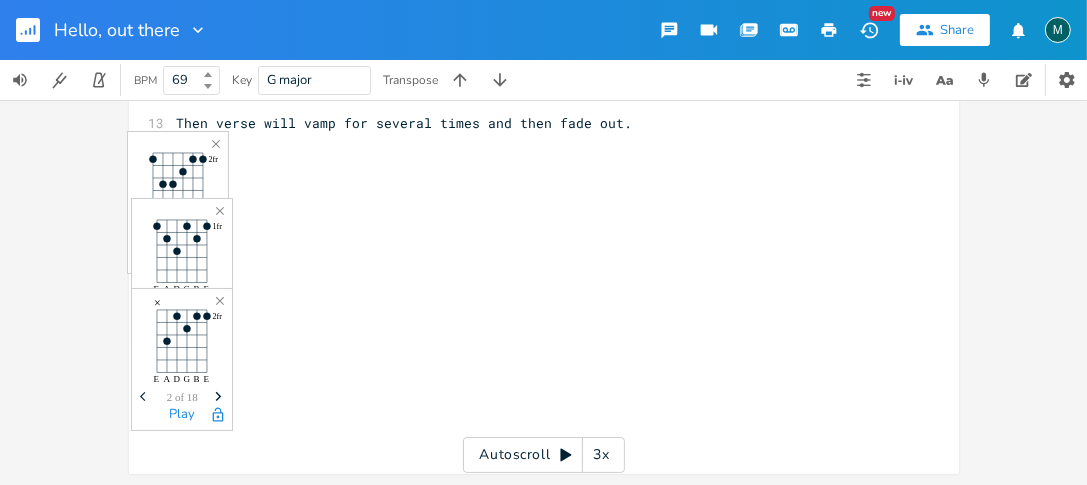 click on "Previous" 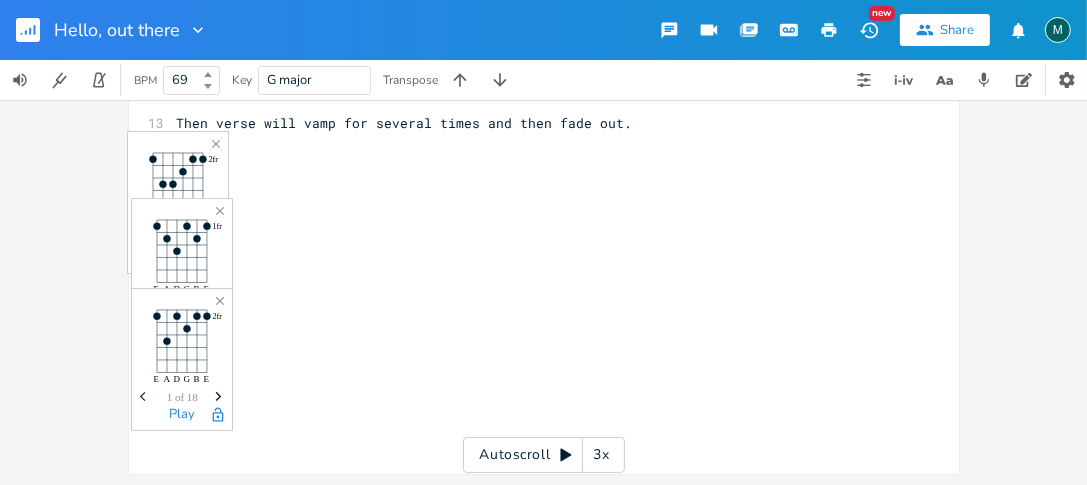 click on "​" at bounding box center (534, 310) 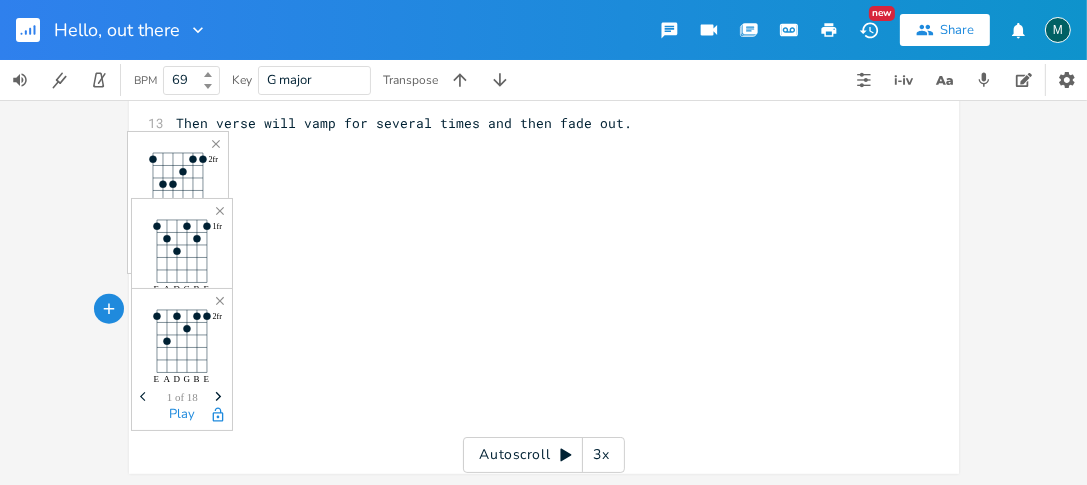 click 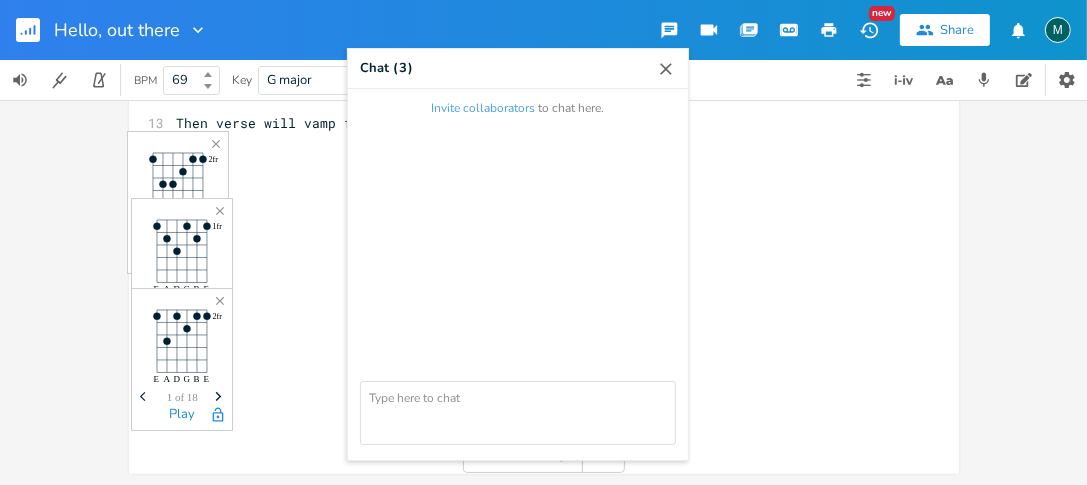 click 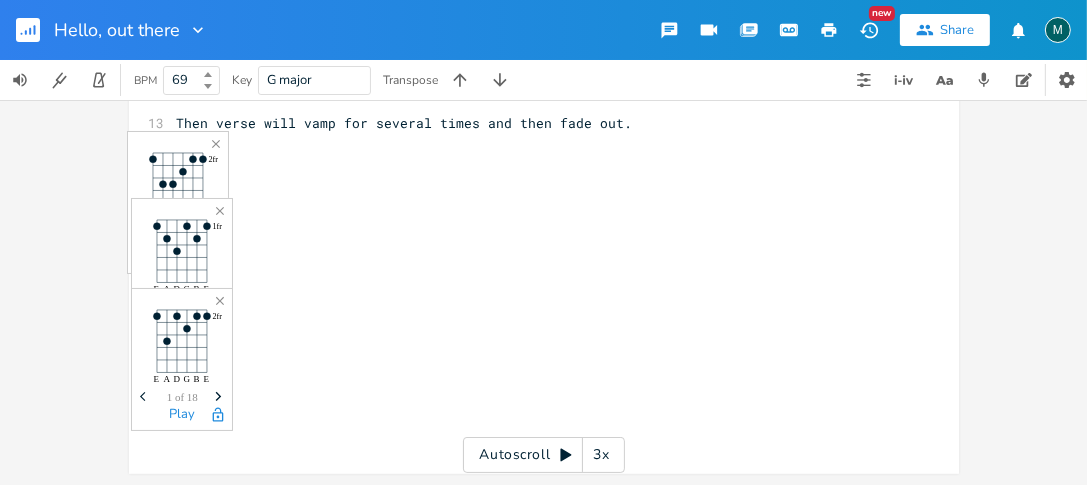 click on "M" at bounding box center [1058, 30] 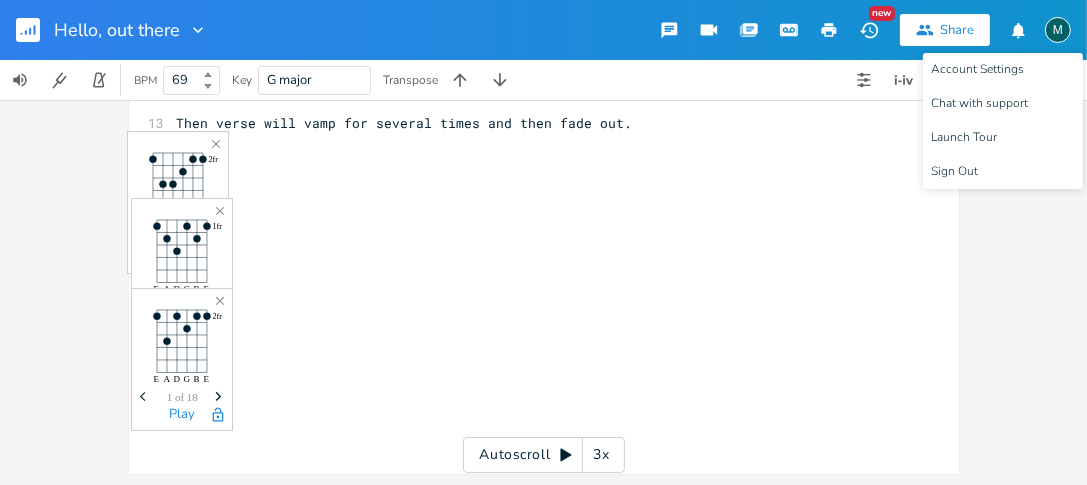 click on "x                        ​ 1 69 bpm Intro 4 bars of  E [Verse 1] E                      11 Hello out there I cry into the darkness  G# 7 To the land of all last souls. Dbm7 Can't you see there's world's on fire, F#m 7 In it's quest to mine fools gold. ​ 1 Verse 2 E 10 The time is now, rise up and be counted G# 7 To fight and interecede. Dbm7 10 Realize it's in fruits of your labor F#7 7 that's the focus of their greed                      E   E   E   Ebm   1 bar of  E  next bar 1-2-3- 4 ​ 2 Chorus D          Db            F#m              D   11 Your not alone and I hope you will agree Bm                 Db           F#m               D 13 We can beat this evil if we work collectively Bm         Db                   F#m                     D 12 The world's ablaze and yes, consumed by boundless [PERSON_NAME]          Db                     F#m               D 13 G             F#m      G         F#" at bounding box center [559, -667] 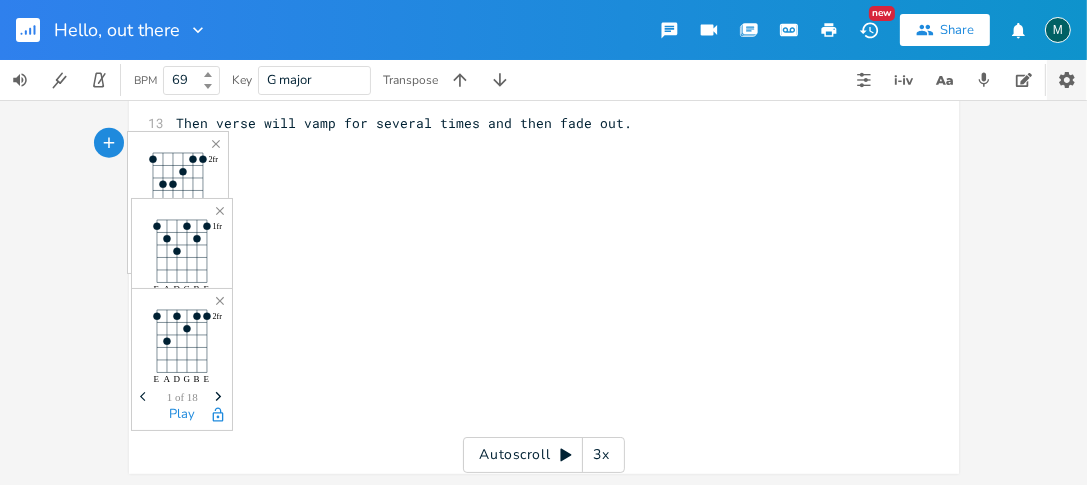 click 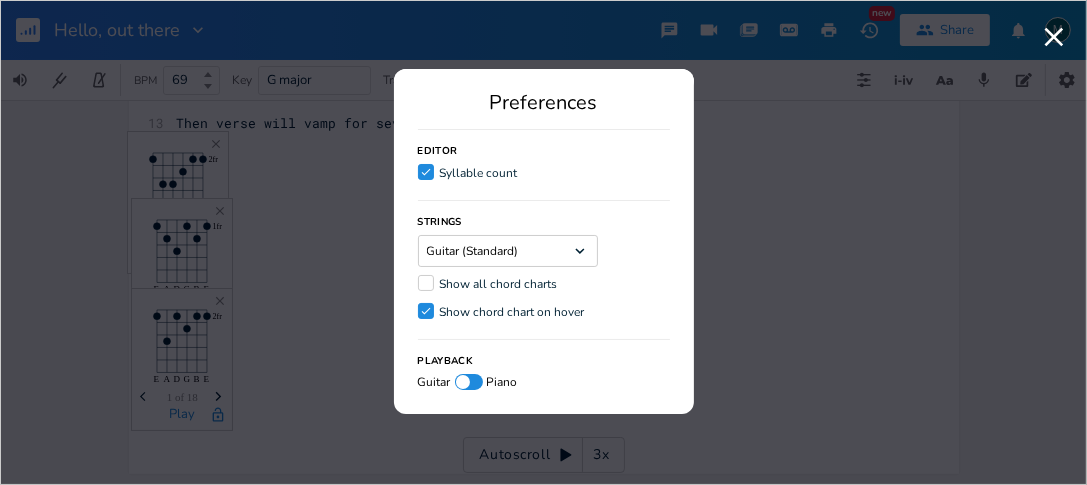 click on "Check" 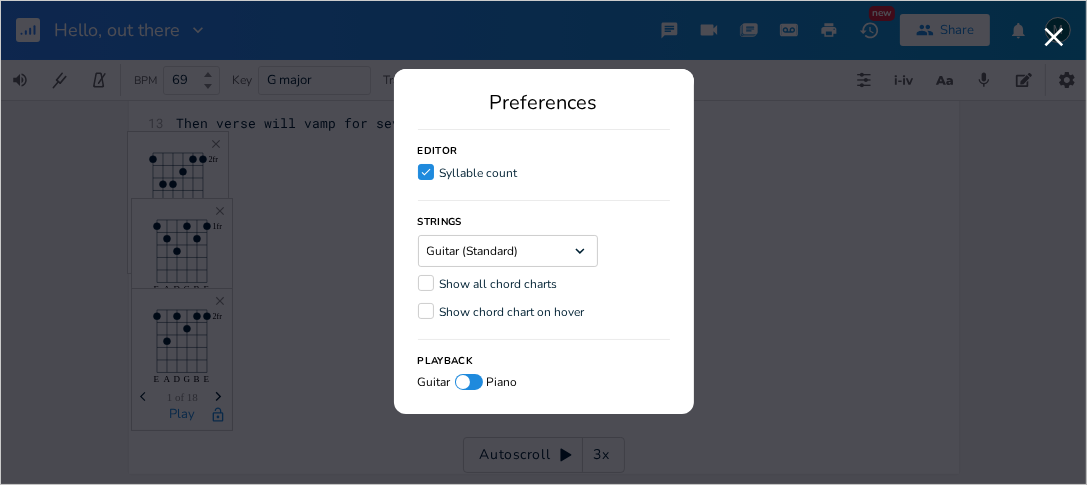 click 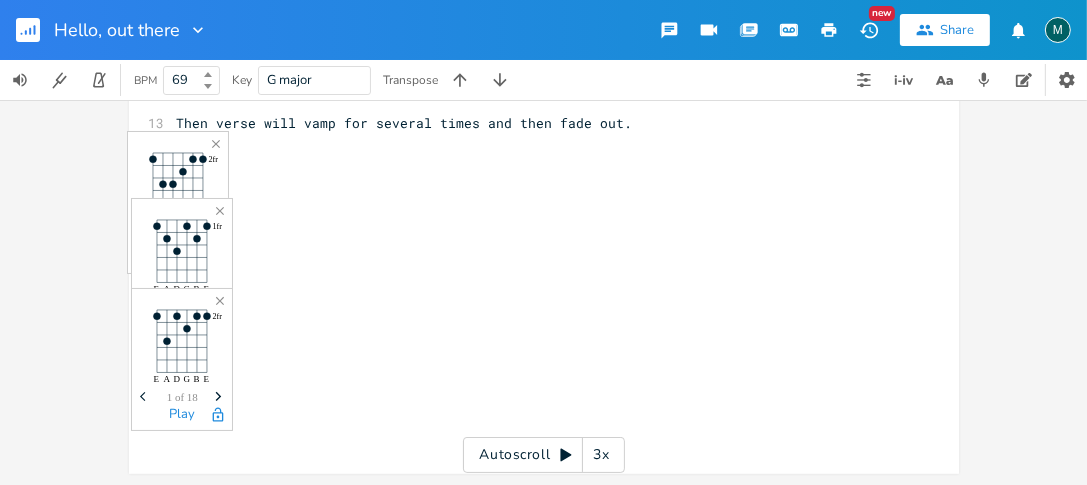 click 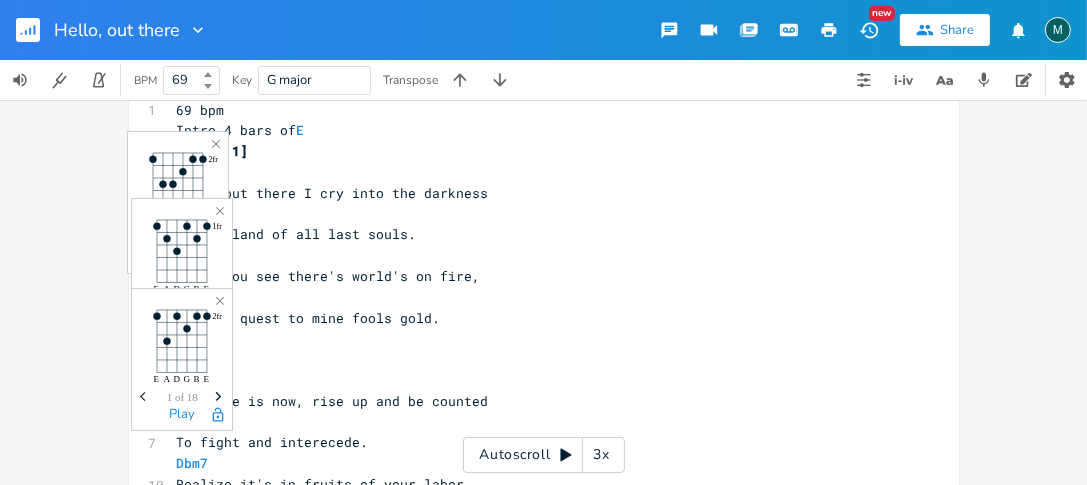 scroll, scrollTop: 0, scrollLeft: 0, axis: both 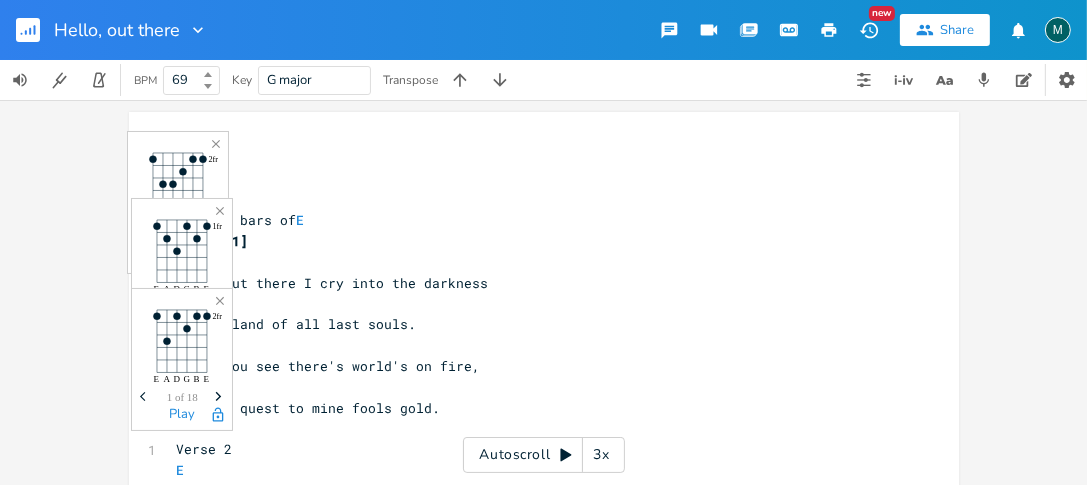 click 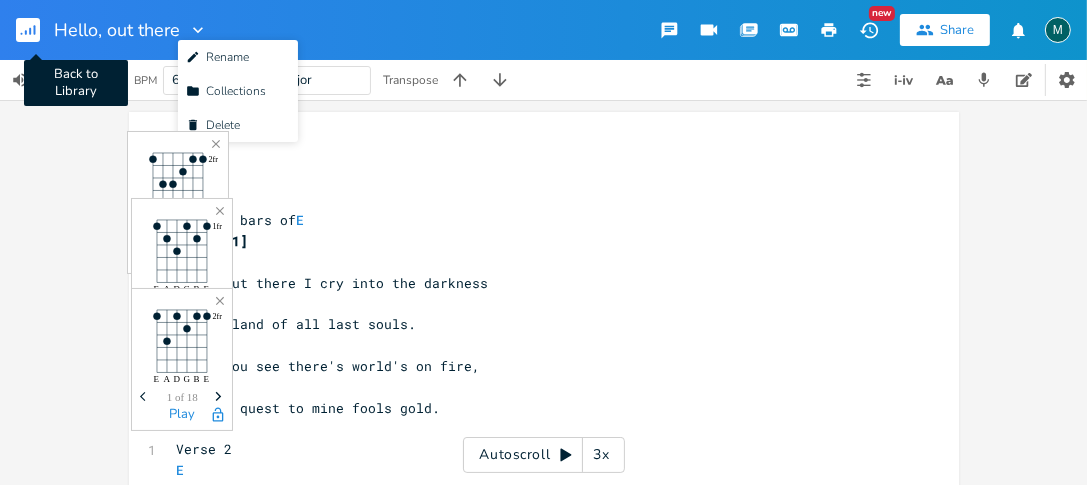 click 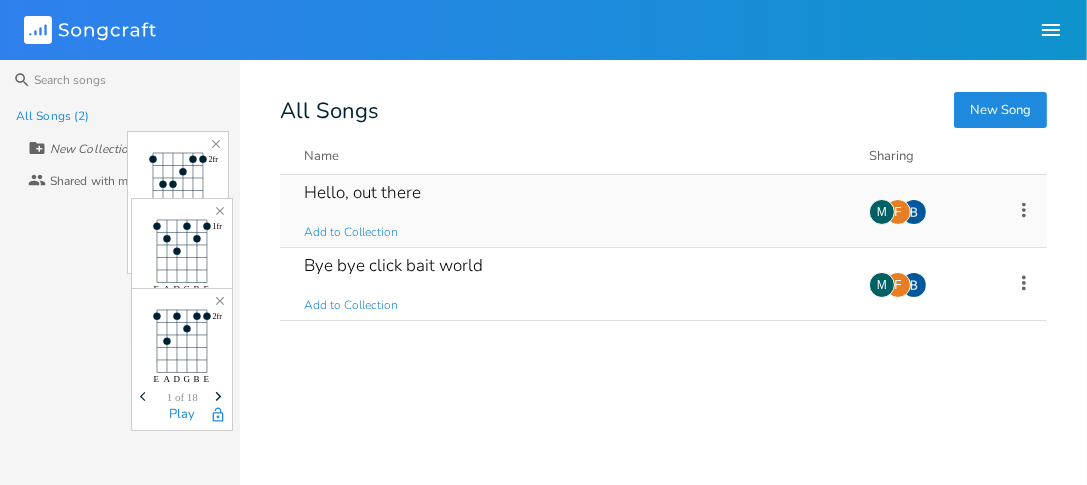 click on "Hello, out there Add to Collection" at bounding box center (574, 211) 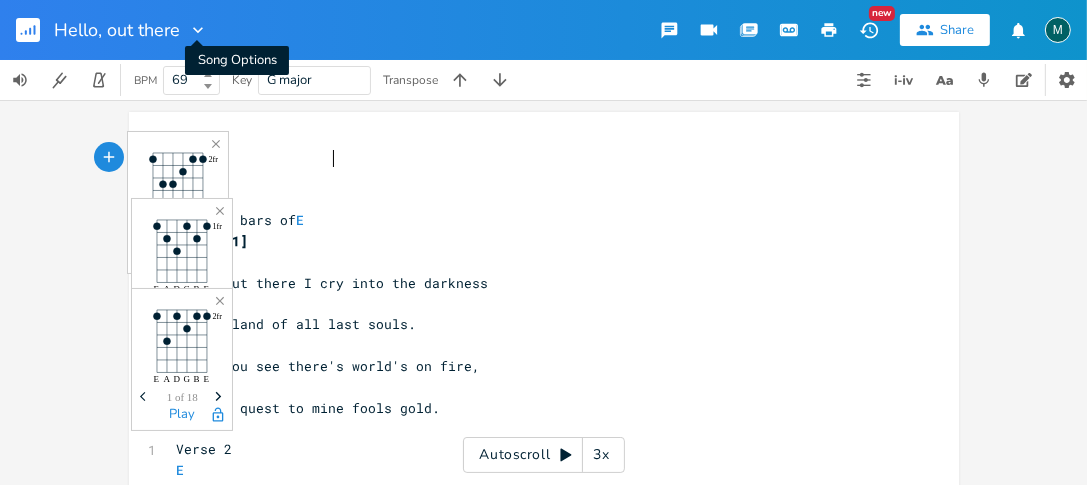 click 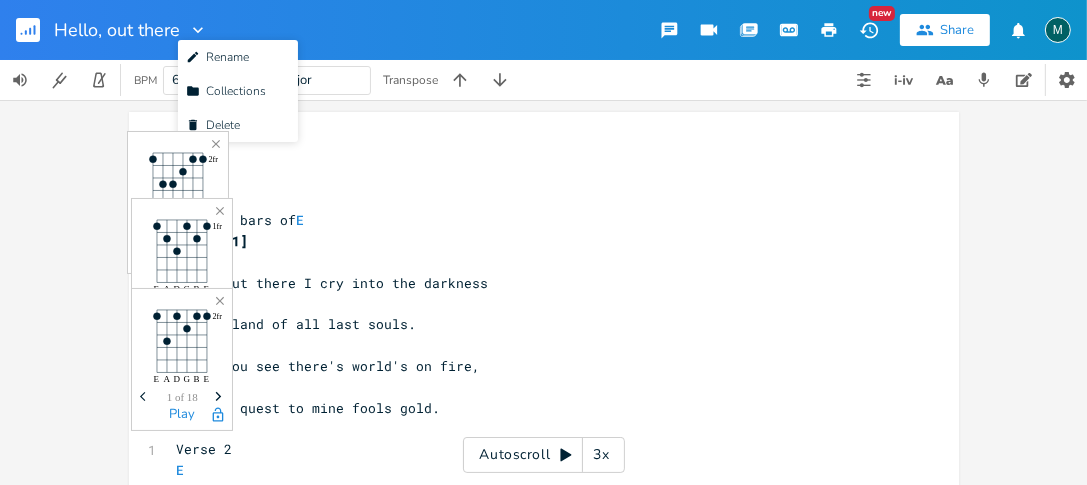 click 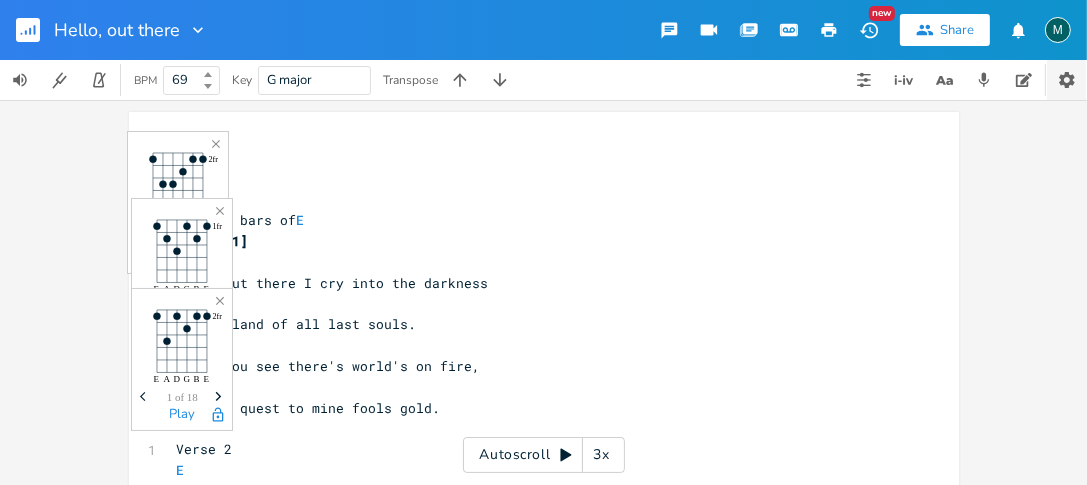click 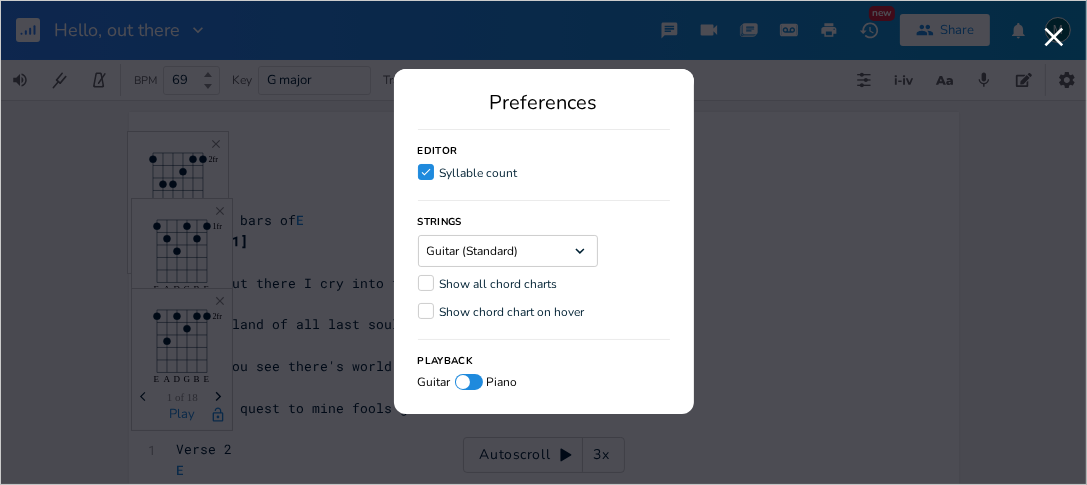 click on "Preferences Editor Check Syllable count Strings Guitar (Standard) Dropdown Show all chord charts Show chord chart on hover Playback Guitar Piano" at bounding box center [544, 241] 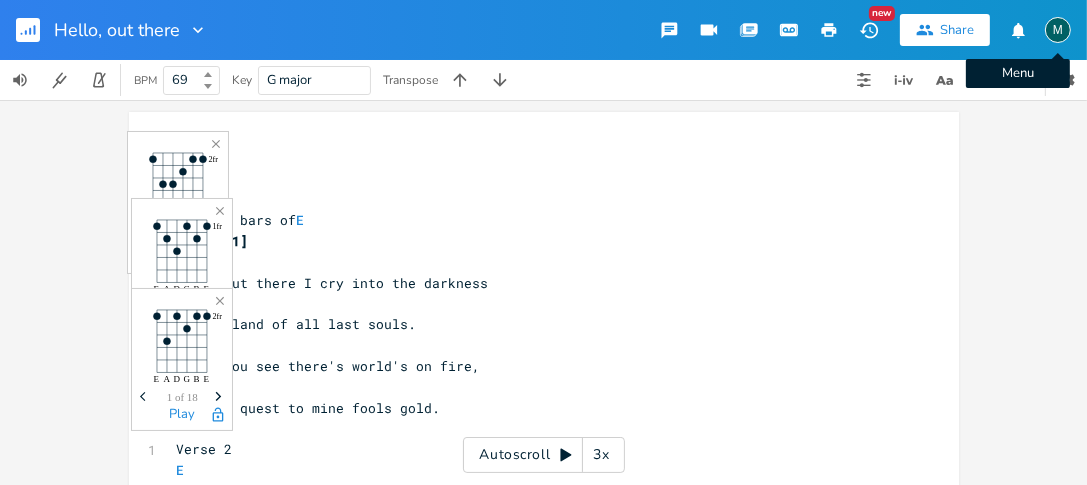 click on "M" at bounding box center [1058, 30] 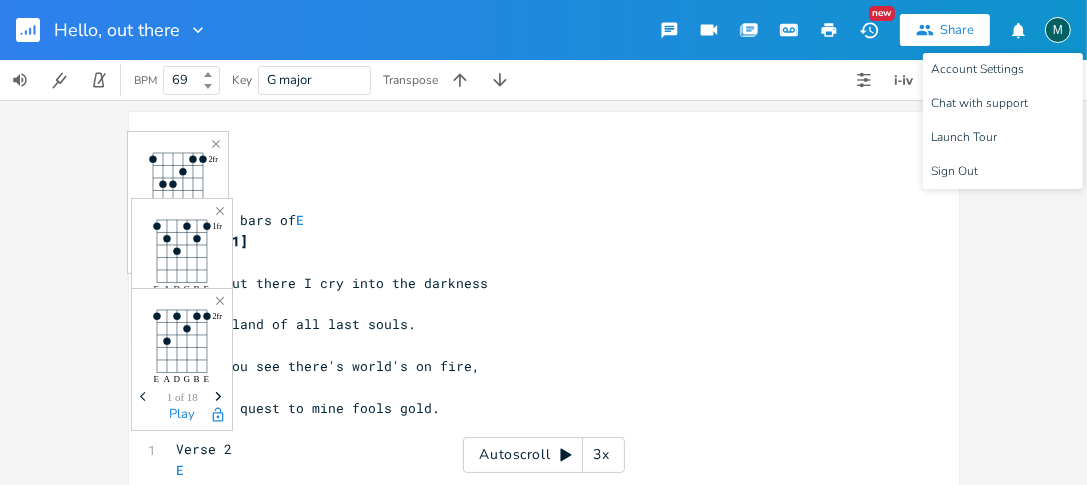 click on "M" at bounding box center [1058, 30] 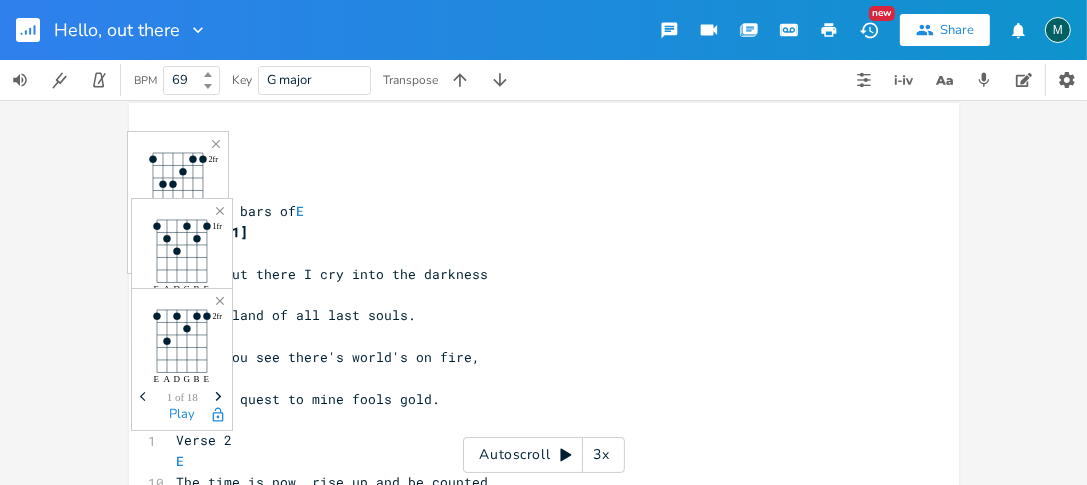 scroll, scrollTop: 0, scrollLeft: 0, axis: both 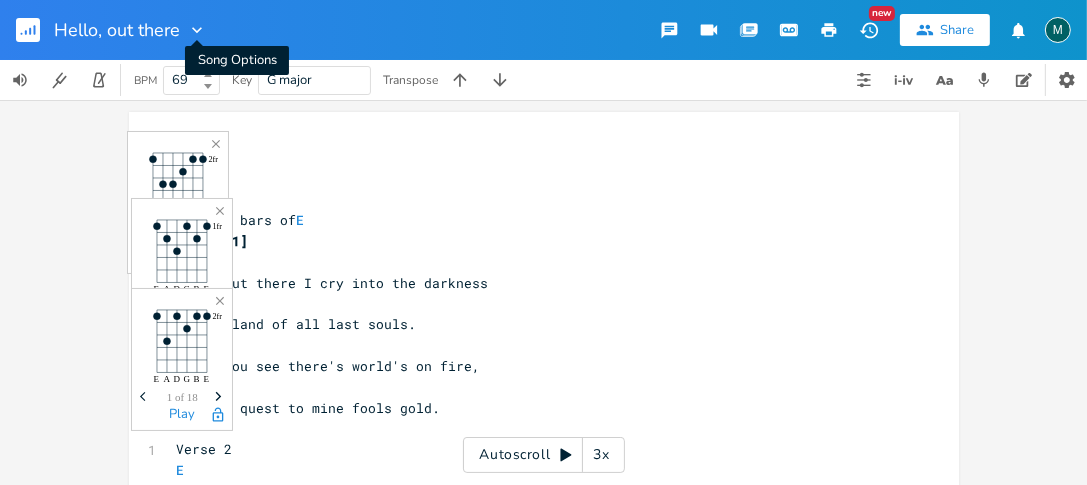click 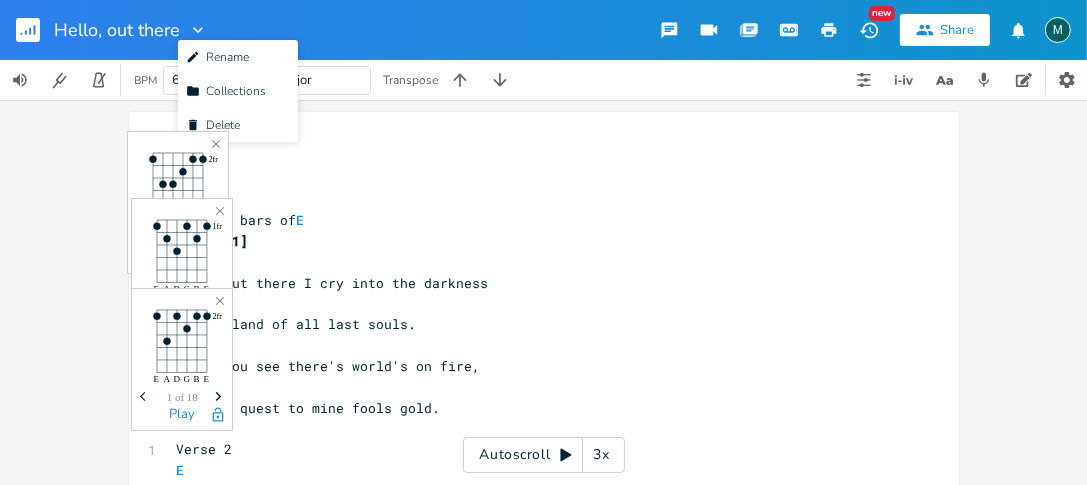 click 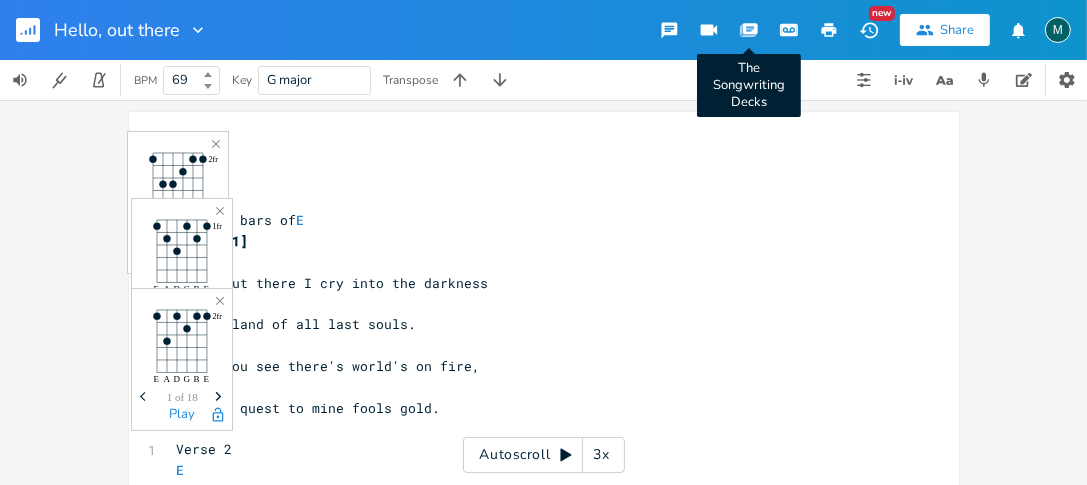 click 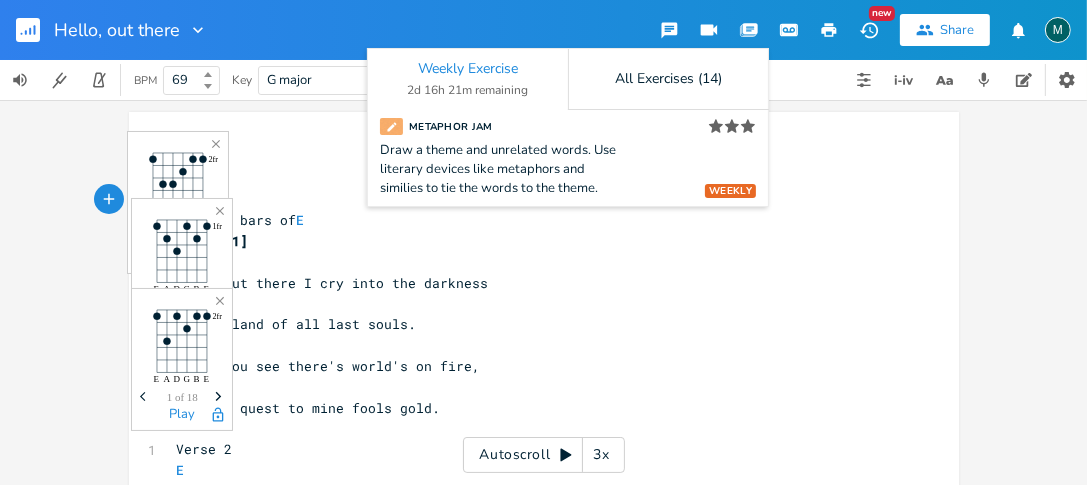 click on "xxxxxxxxxx                        ​ 1 69 bpm Intro 4 bars of  E [Verse 1] E                      11 Hello out there I cry into the darkness  G# 7 To the land of all last souls. Dbm7 7 Can't you see there's world's on fire, F#m 7 In it's quest to mine fools gold. ​ 1 Verse 2 E 10 The time is now, rise up and be counted G# 7 To fight and interecede. Dbm7 10 Realize it's in fruits of your labor F#7 7 that's the focus of their greed                      E   E   E   Ebm   1 bar of  E  next bar 1-2-3- 4 ​ 2 Chorus D          Db            F#m              D   11 Your not alone and I hope you will agree Bm                 Db           F#m               D 13 We can beat this evil if we work collectively Bm         Db                   F#m                     D 12 The world's ablaze and yes, consumed by boundless [PERSON_NAME]          Db                     F#m               D 13 G             F#m      G F#" at bounding box center [559, 1261] 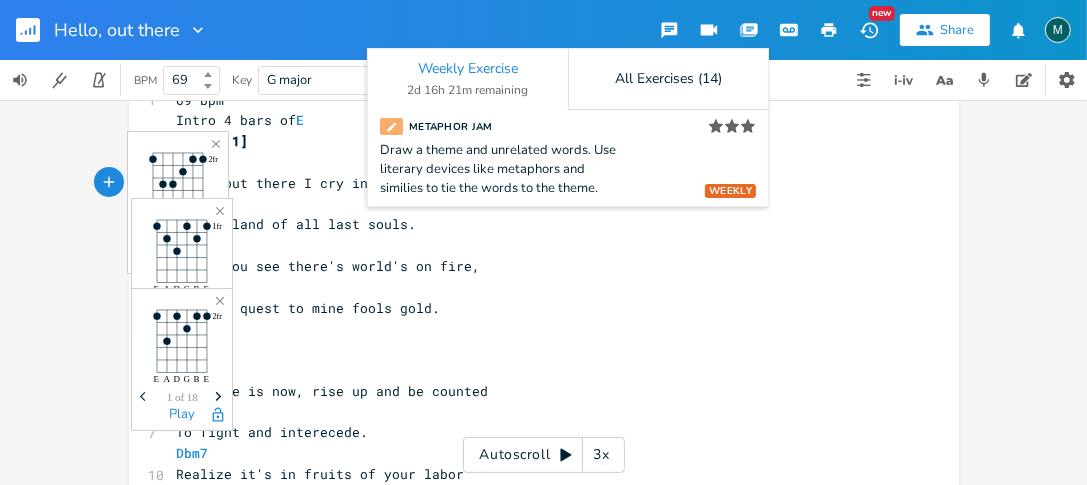 scroll, scrollTop: 0, scrollLeft: 0, axis: both 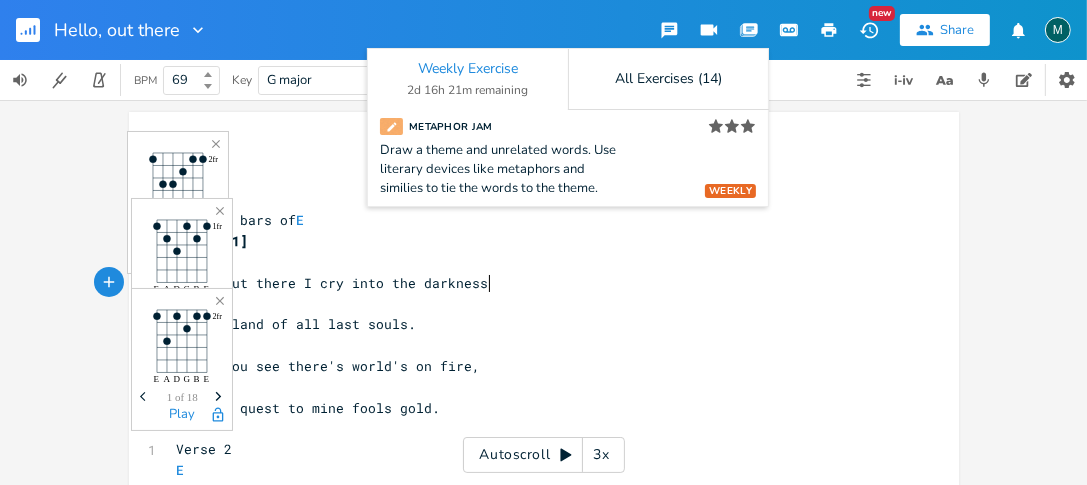 click on "Hello out there I cry into the darkness" at bounding box center (534, 283) 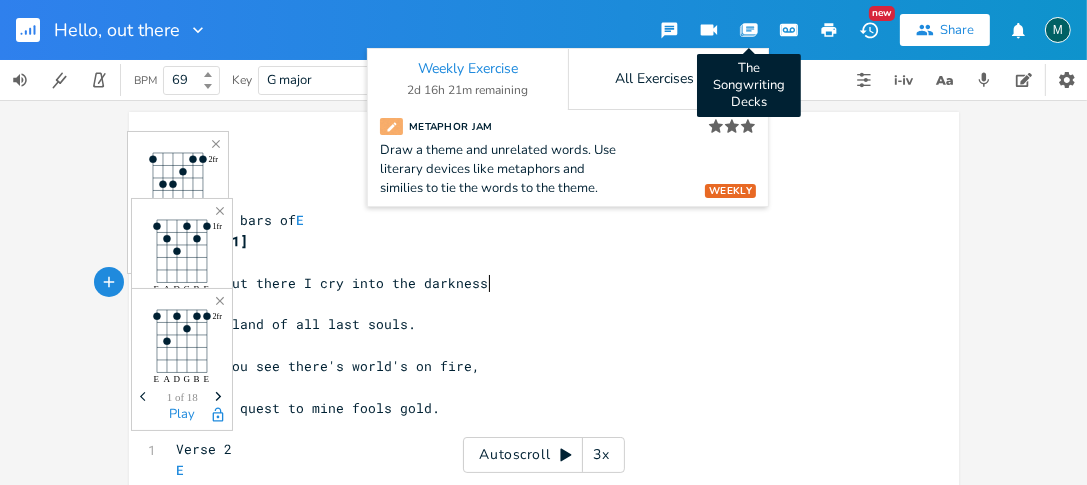 click 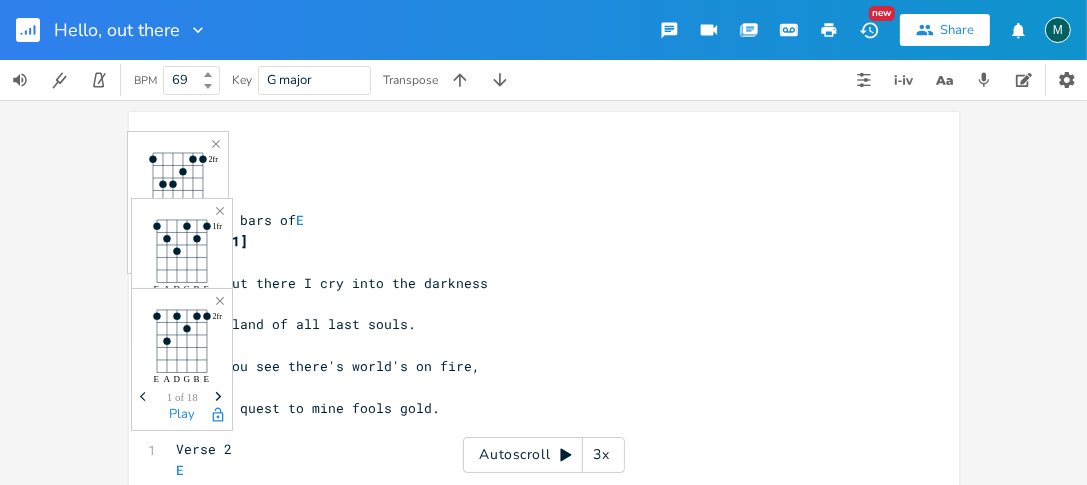 click 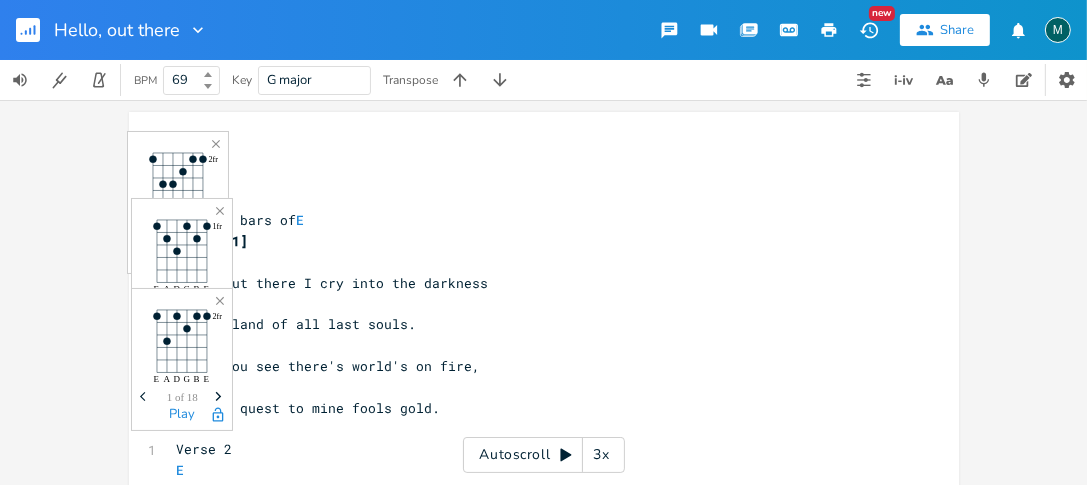 scroll, scrollTop: 0, scrollLeft: 0, axis: both 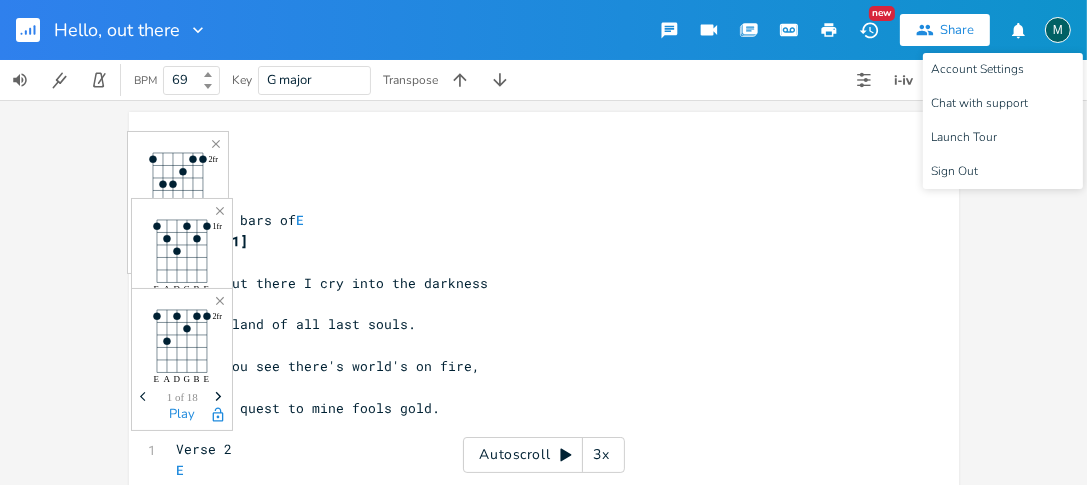 click on "69 bpm" at bounding box center (534, 200) 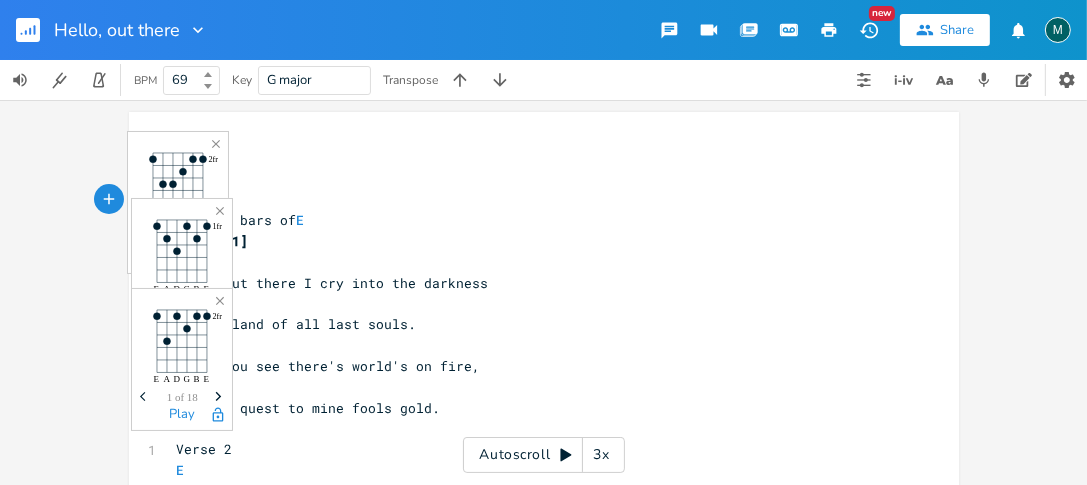 click on "M" at bounding box center [1058, 30] 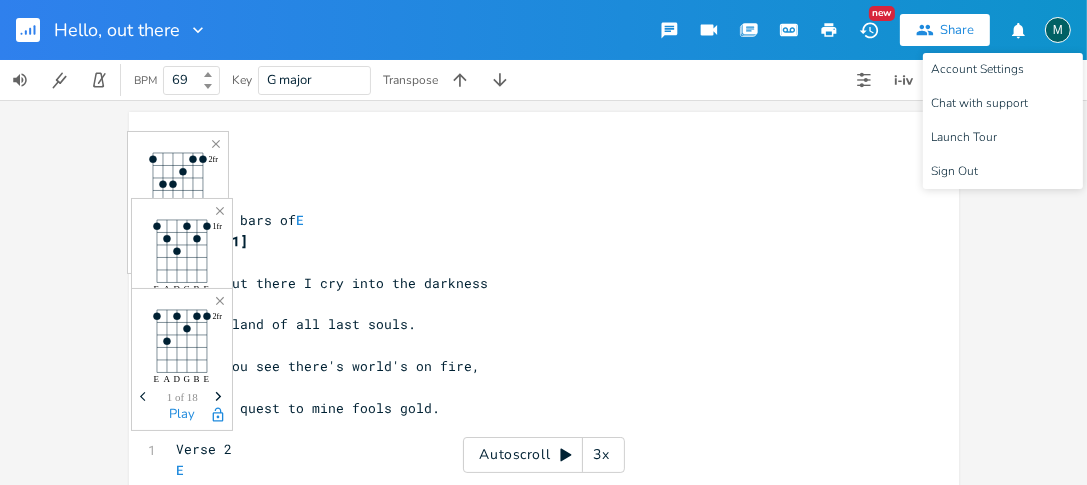 click on "M" at bounding box center [1058, 30] 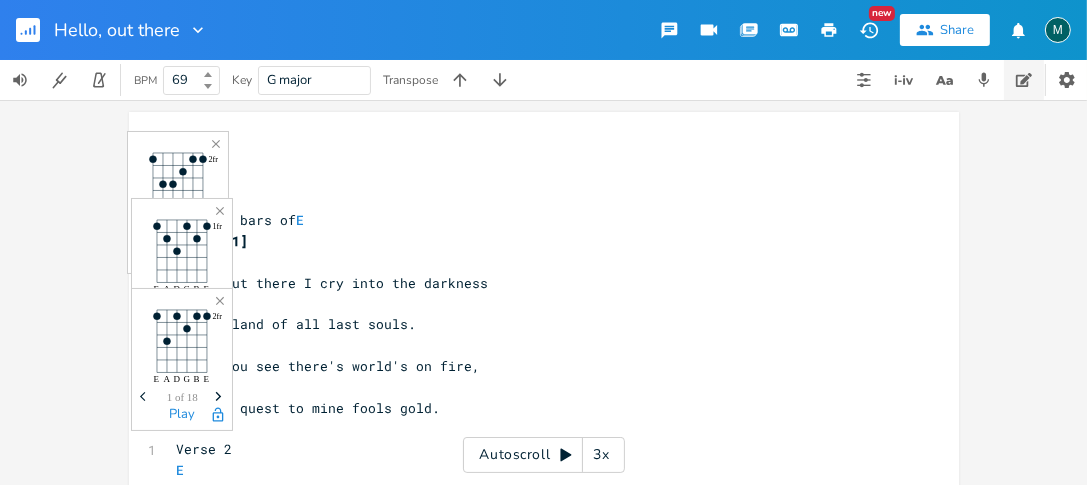 click at bounding box center [1024, 80] 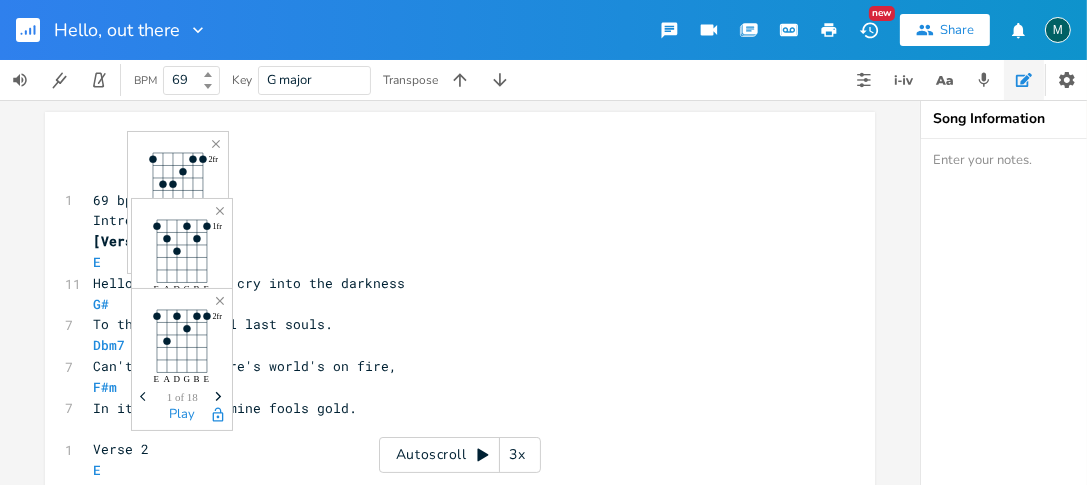 click 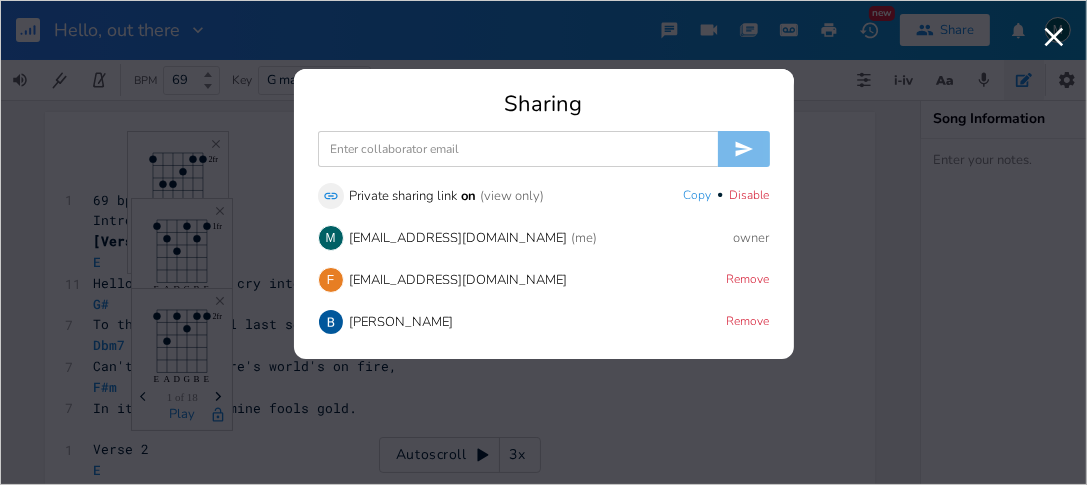 click at bounding box center [331, 322] 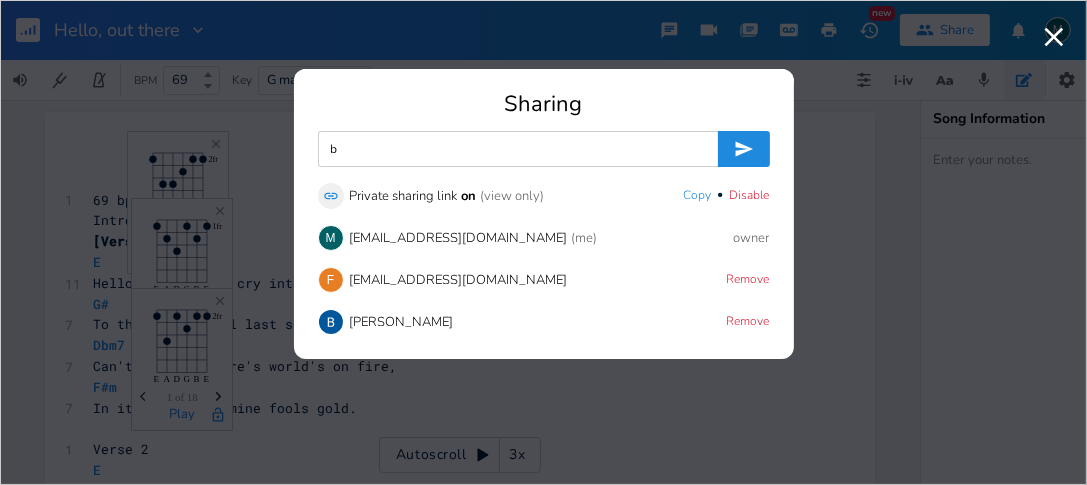 click on "[PERSON_NAME]" at bounding box center (402, 322) 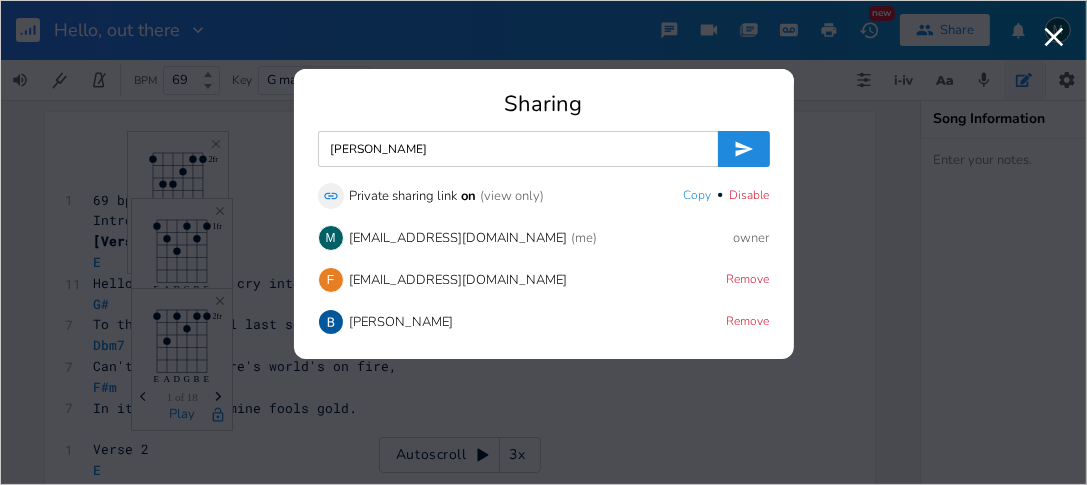 type on "[PERSON_NAME]" 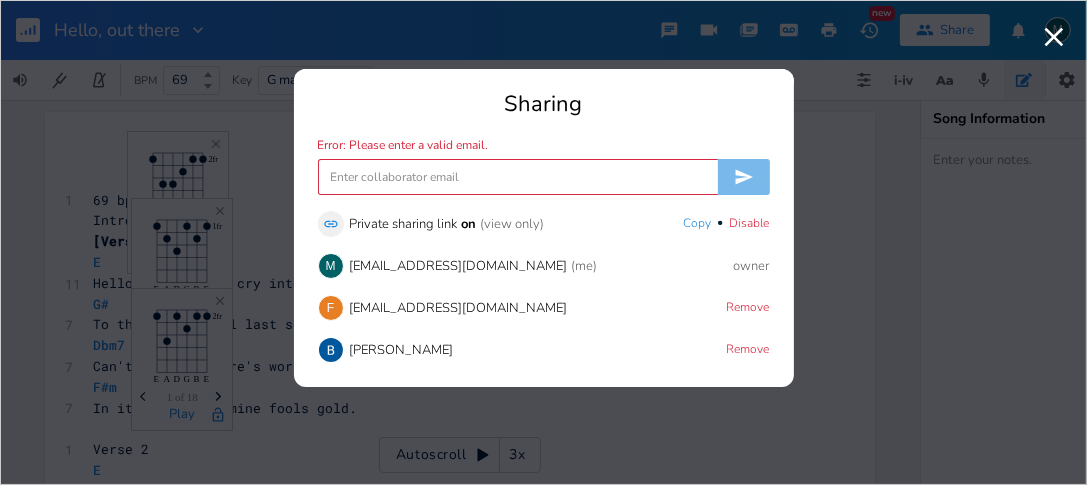 drag, startPoint x: 364, startPoint y: 344, endPoint x: 715, endPoint y: 330, distance: 351.27908 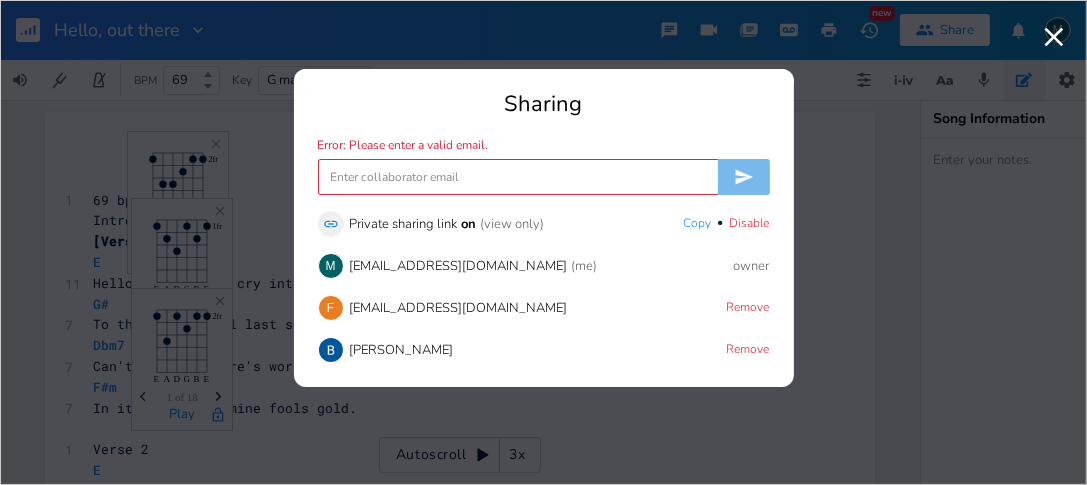 click on "[PERSON_NAME]" at bounding box center (402, 350) 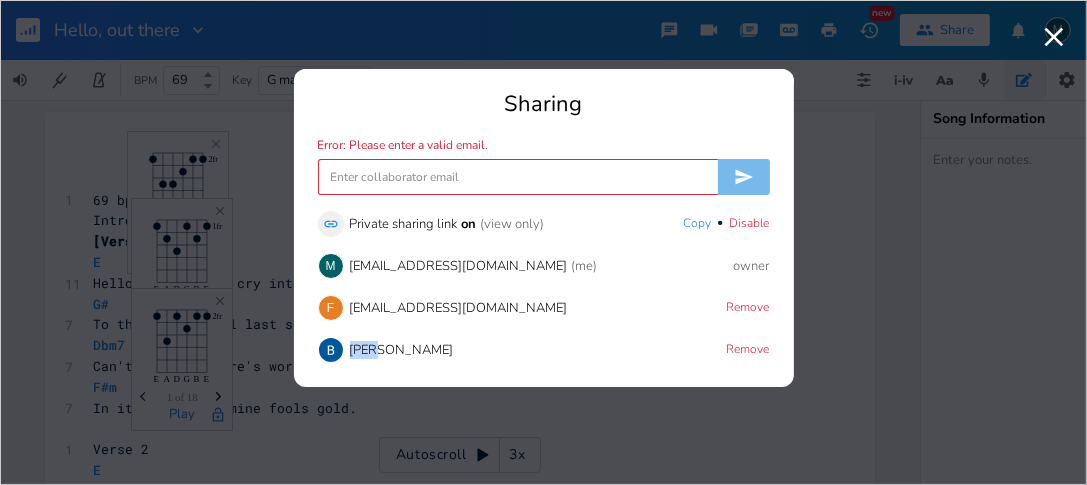 click on "[PERSON_NAME]" at bounding box center (402, 350) 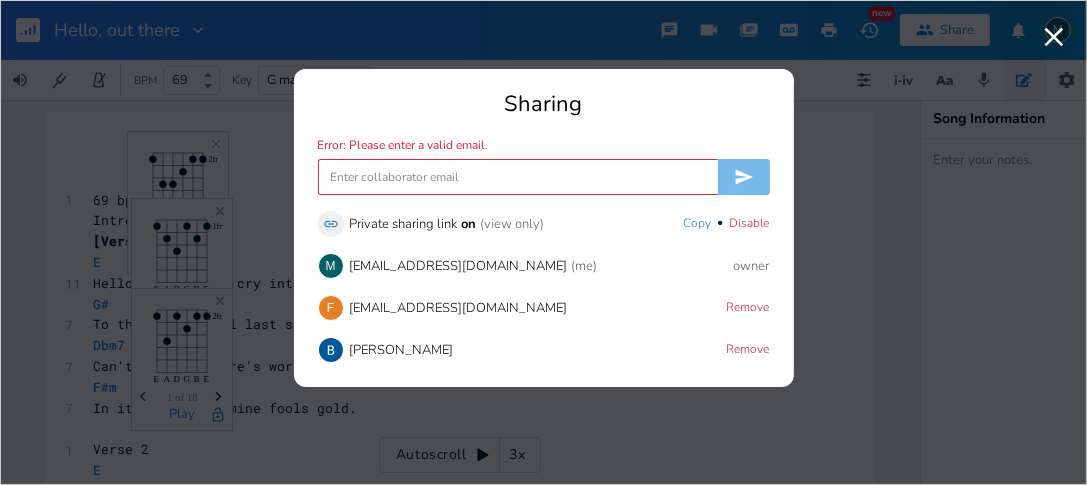 drag, startPoint x: 365, startPoint y: 343, endPoint x: 471, endPoint y: 343, distance: 106 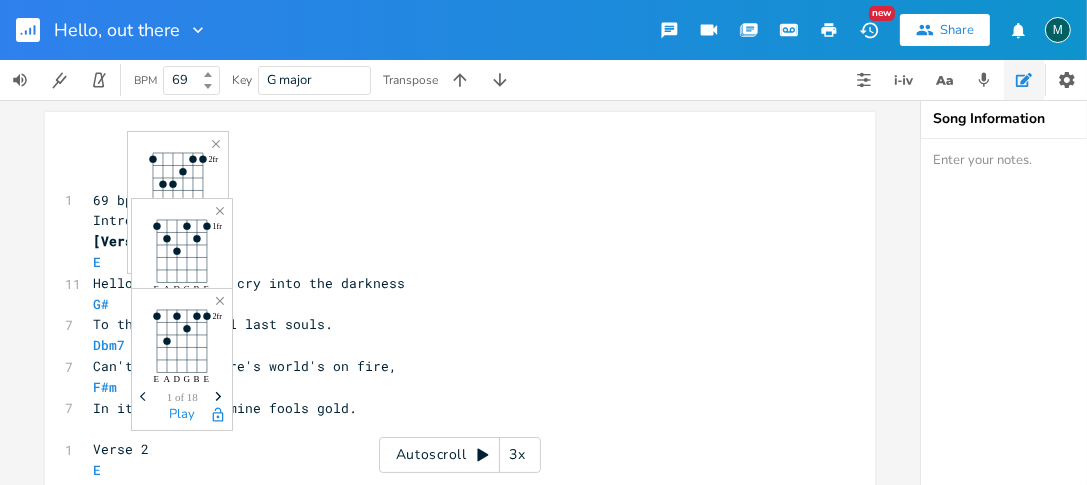 click on "Share" at bounding box center [957, 30] 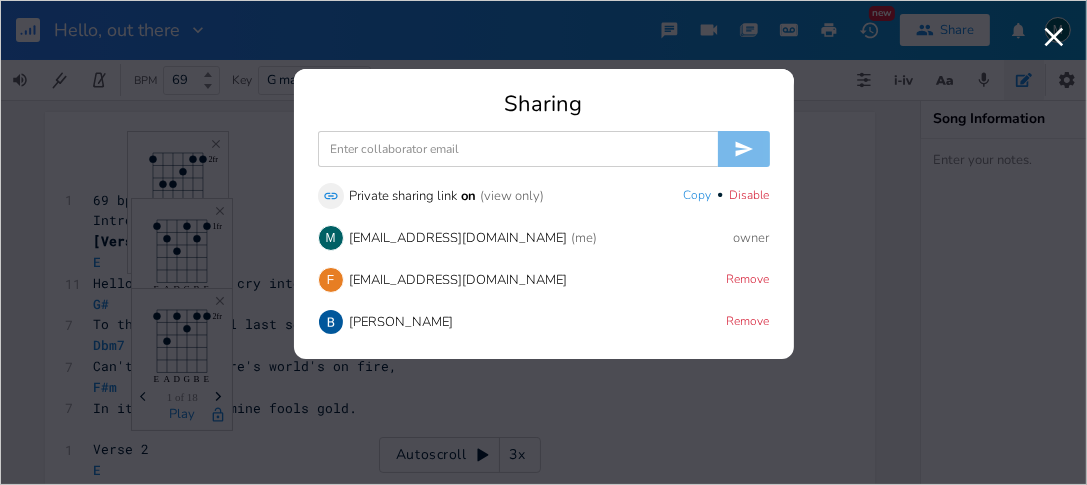 paste on "[EMAIL_ADDRESS][DOMAIN_NAME]" 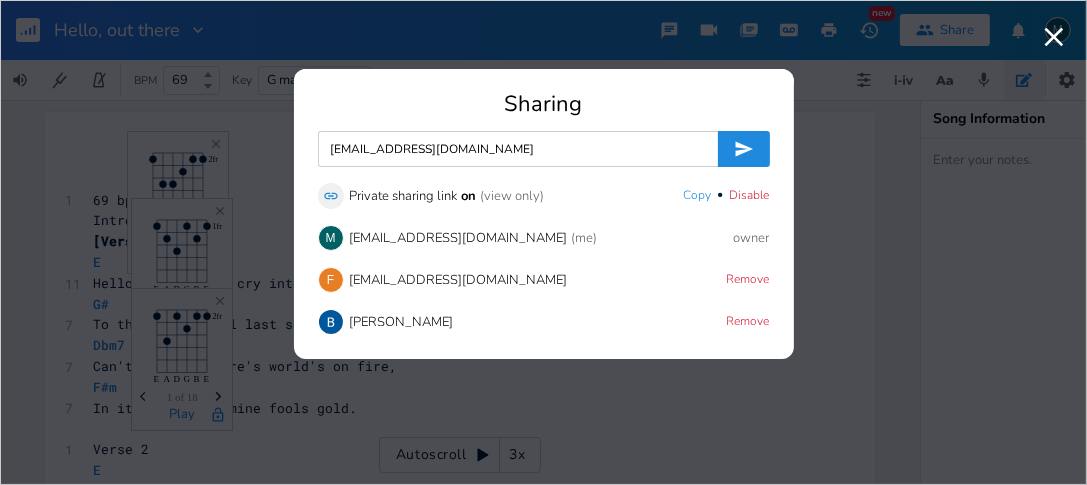 type on "[EMAIL_ADDRESS][DOMAIN_NAME]" 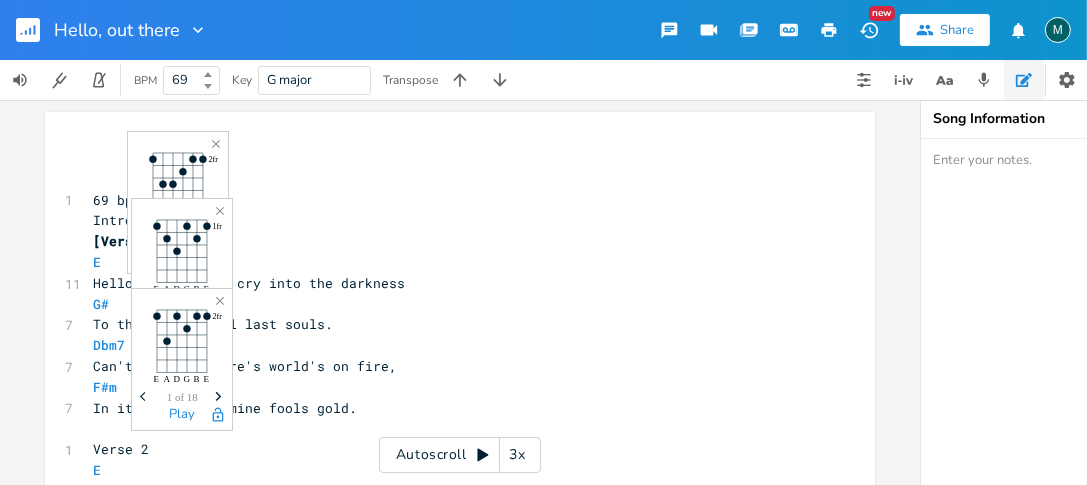 click 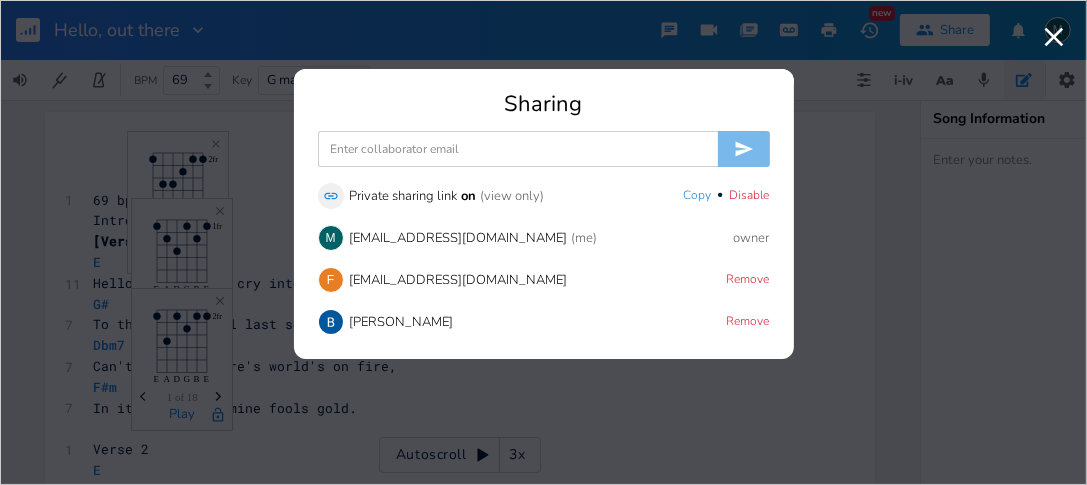 click at bounding box center [331, 322] 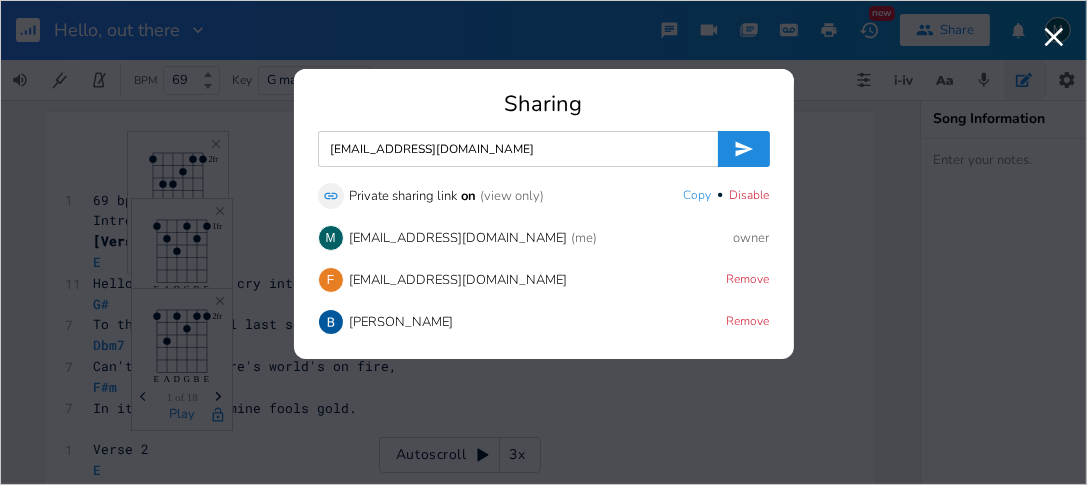 click 